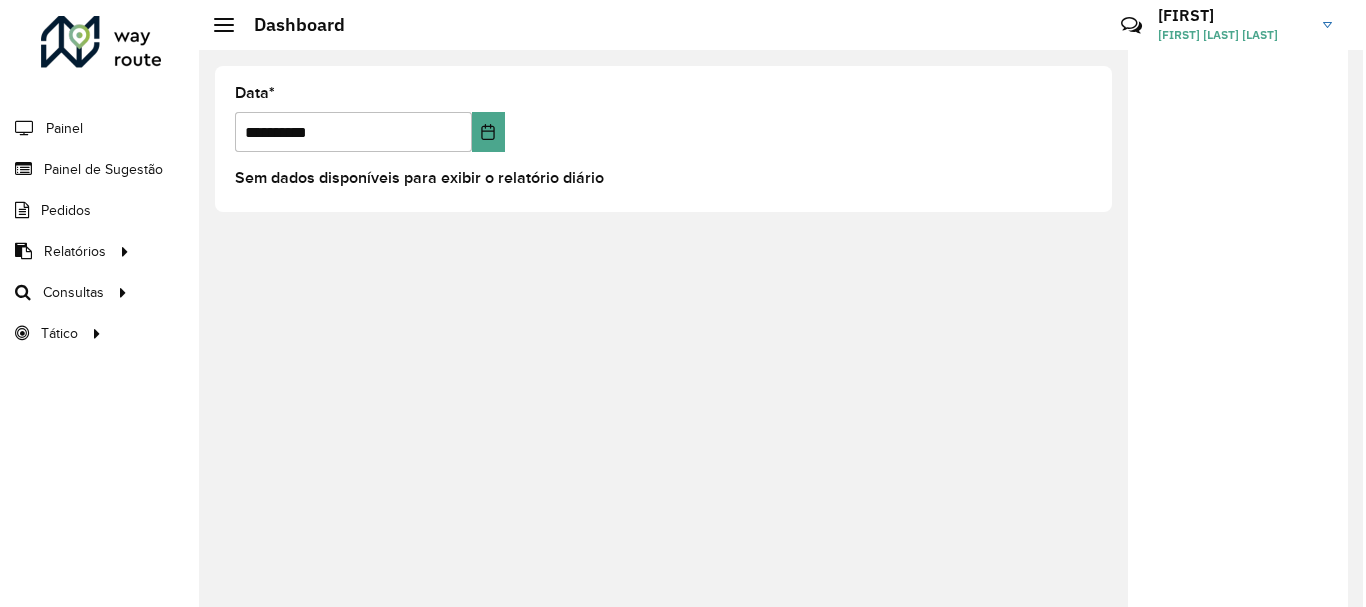 scroll, scrollTop: 0, scrollLeft: 0, axis: both 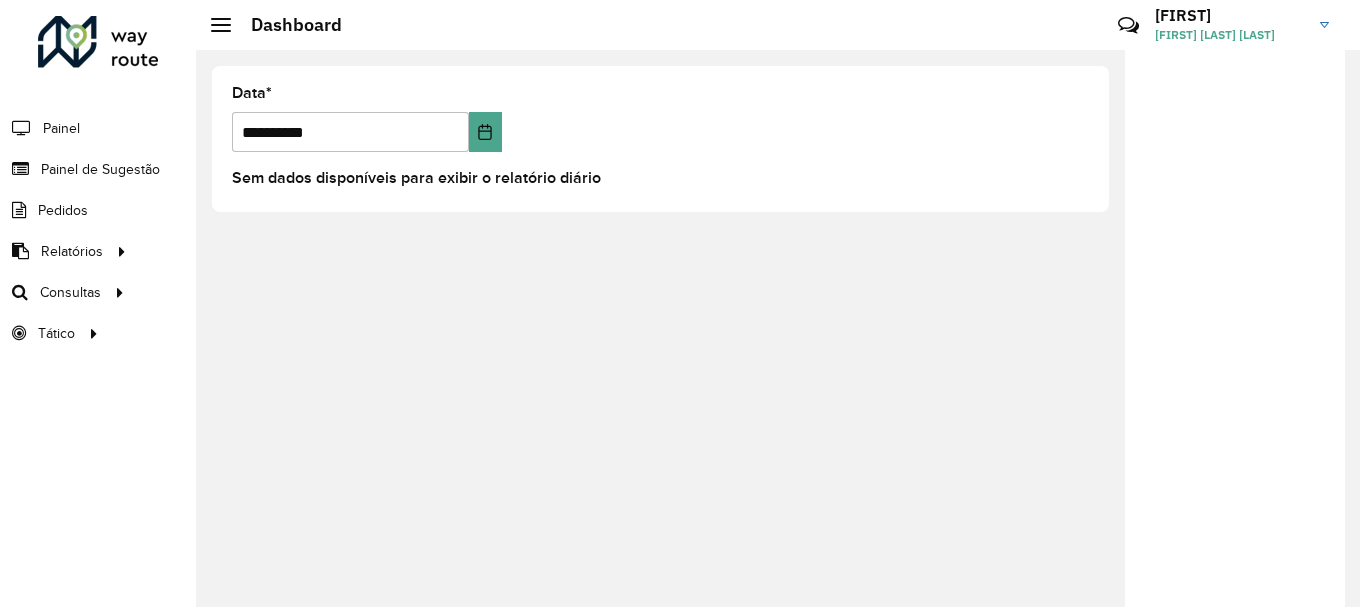 click on "**********" 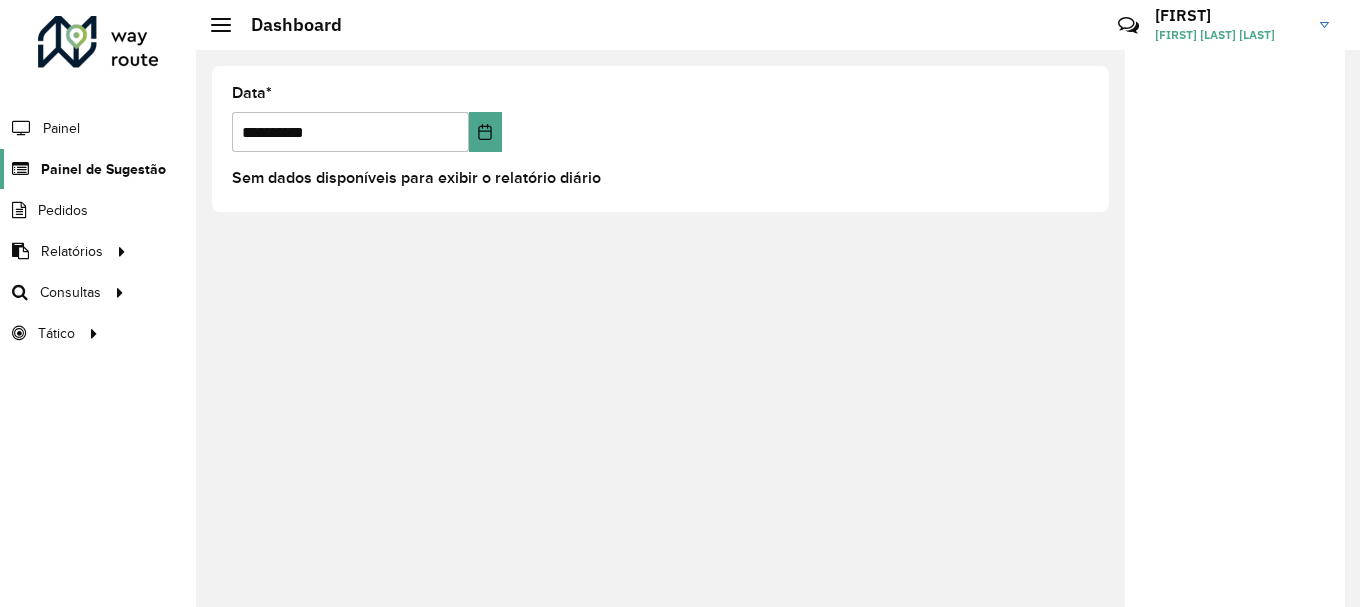 click 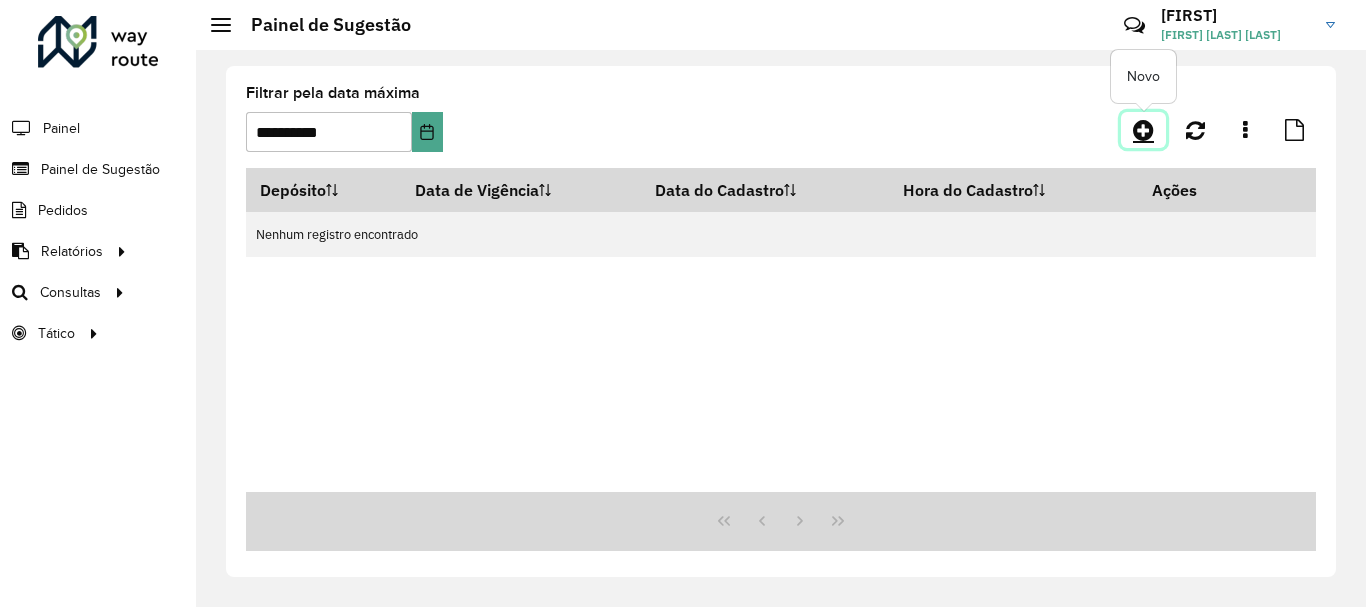 click 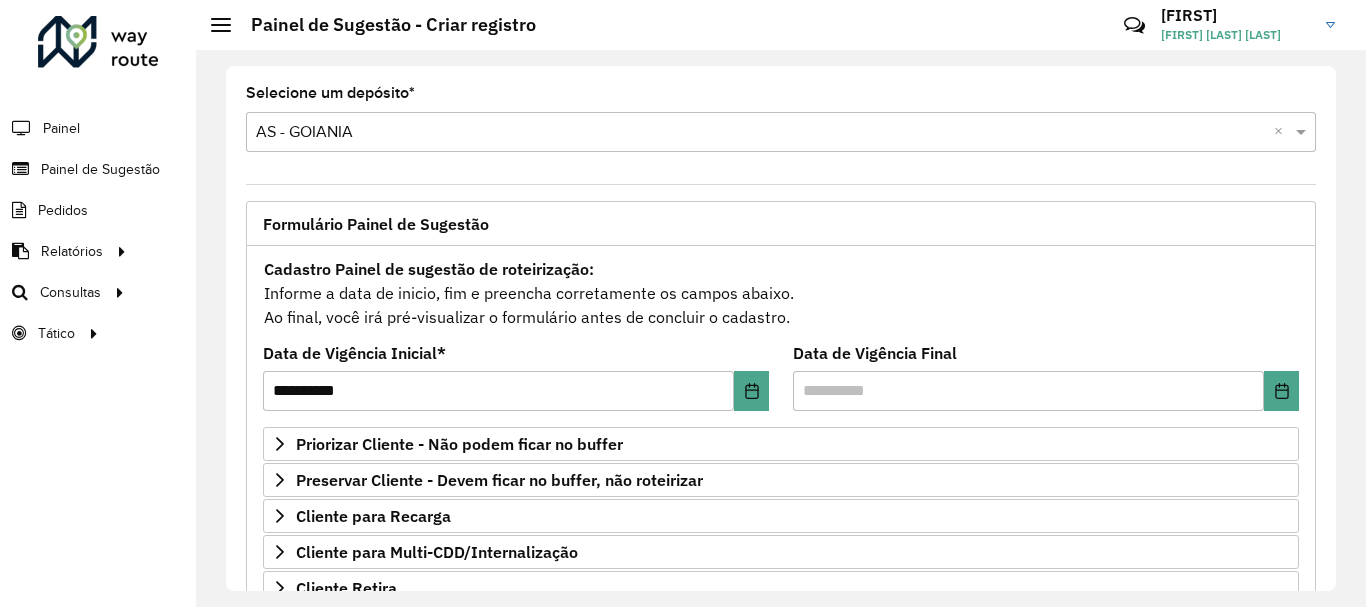 scroll, scrollTop: 300, scrollLeft: 0, axis: vertical 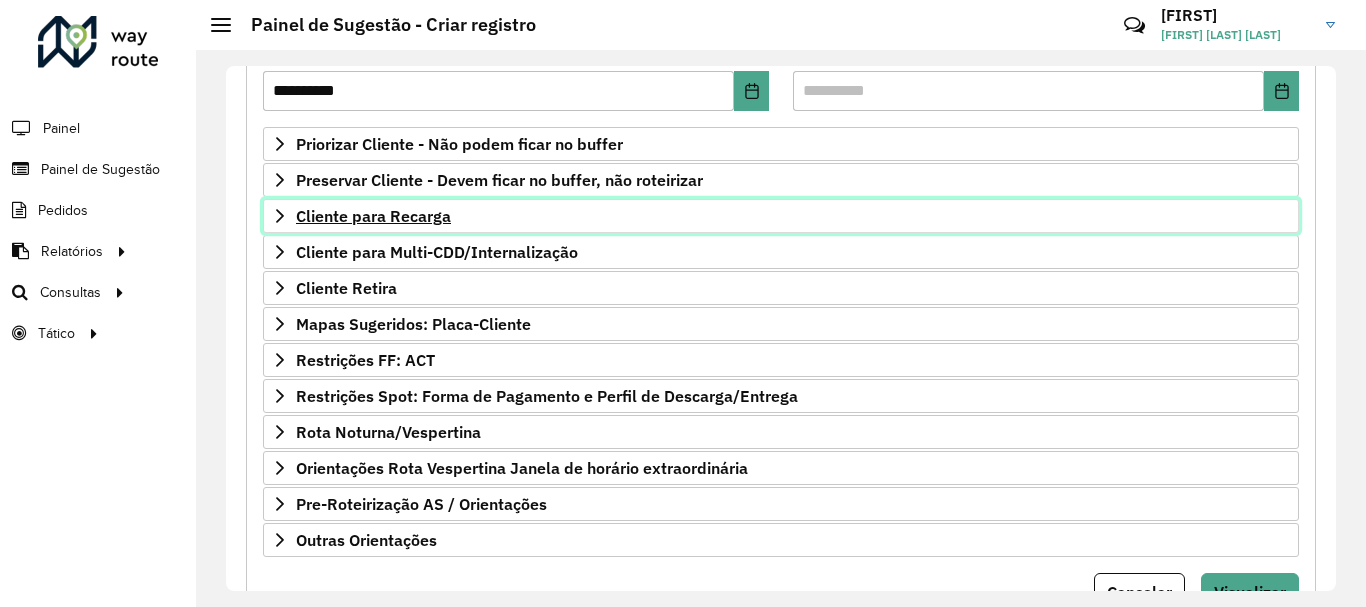 click on "Cliente para Recarga" at bounding box center (373, 216) 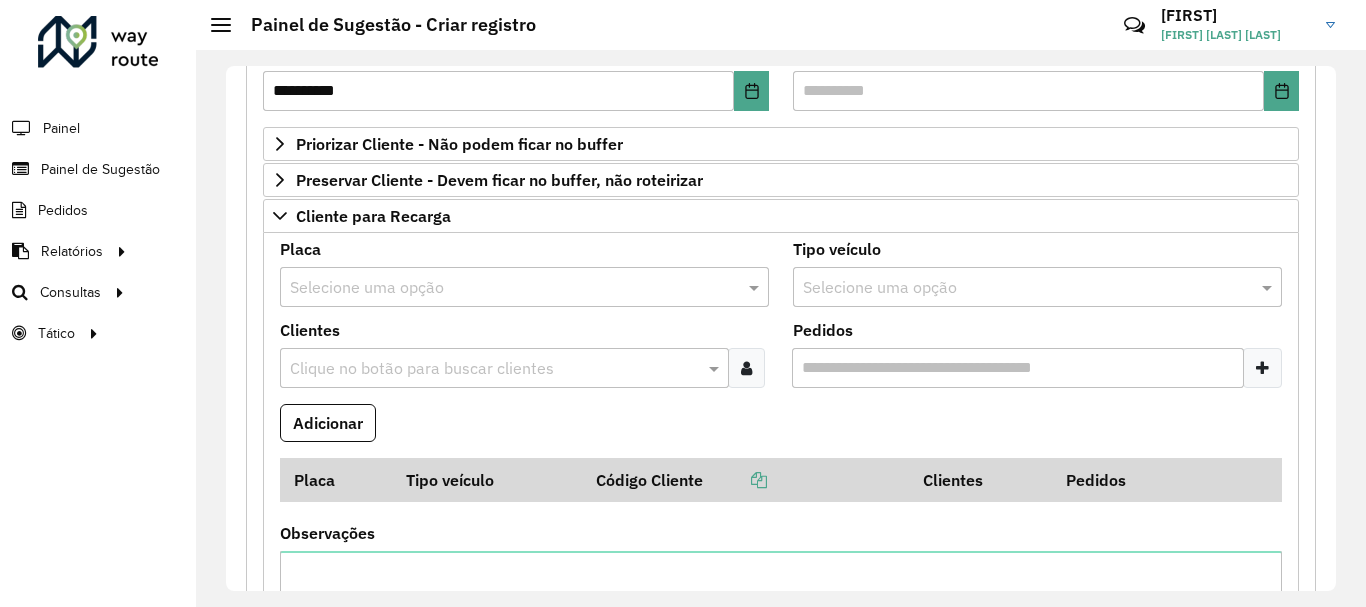 click at bounding box center (504, 288) 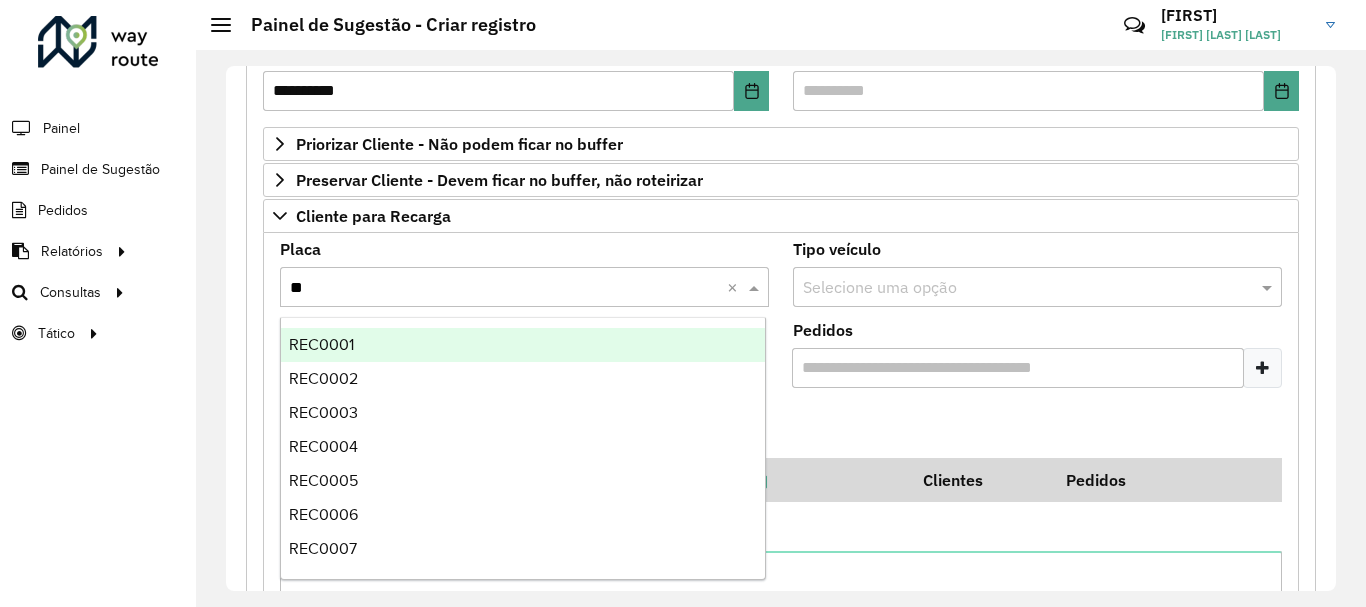 type on "***" 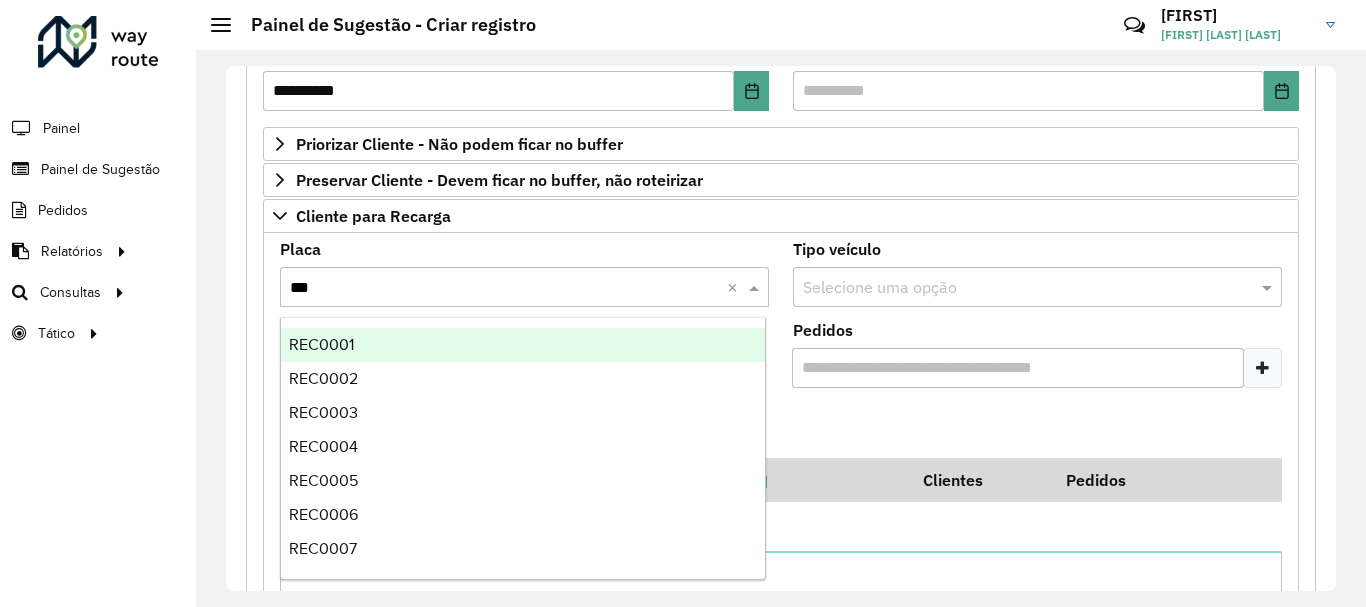 type 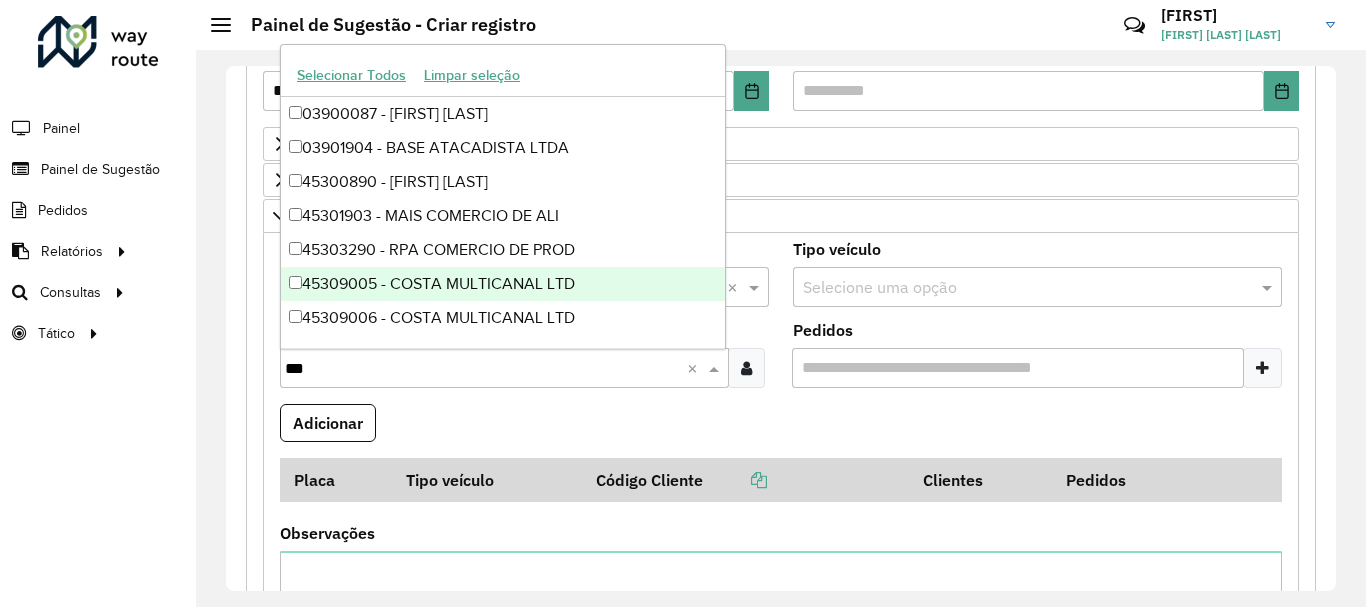 type on "****" 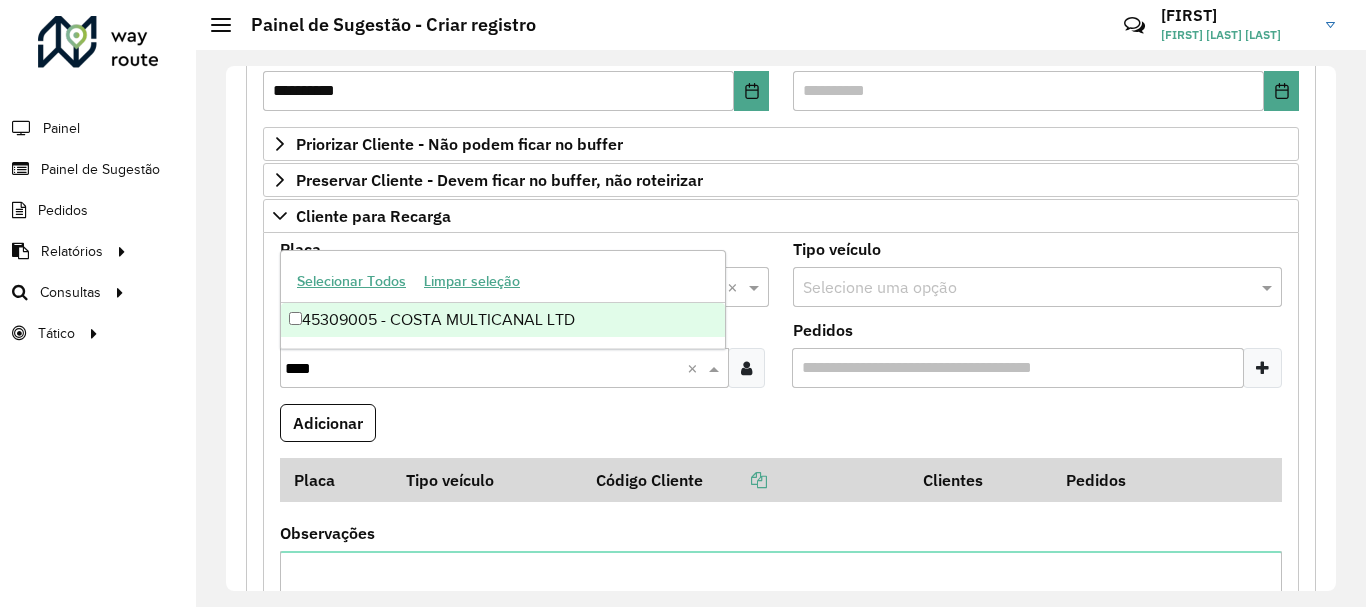 type 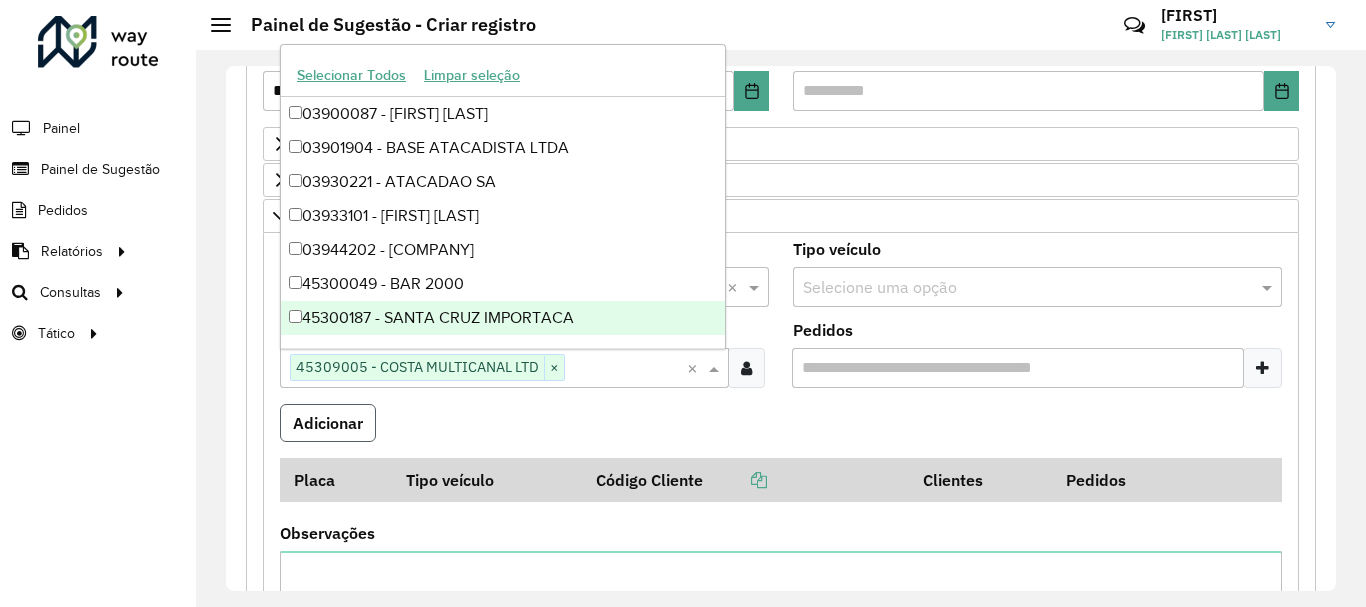 click on "Adicionar" at bounding box center (328, 423) 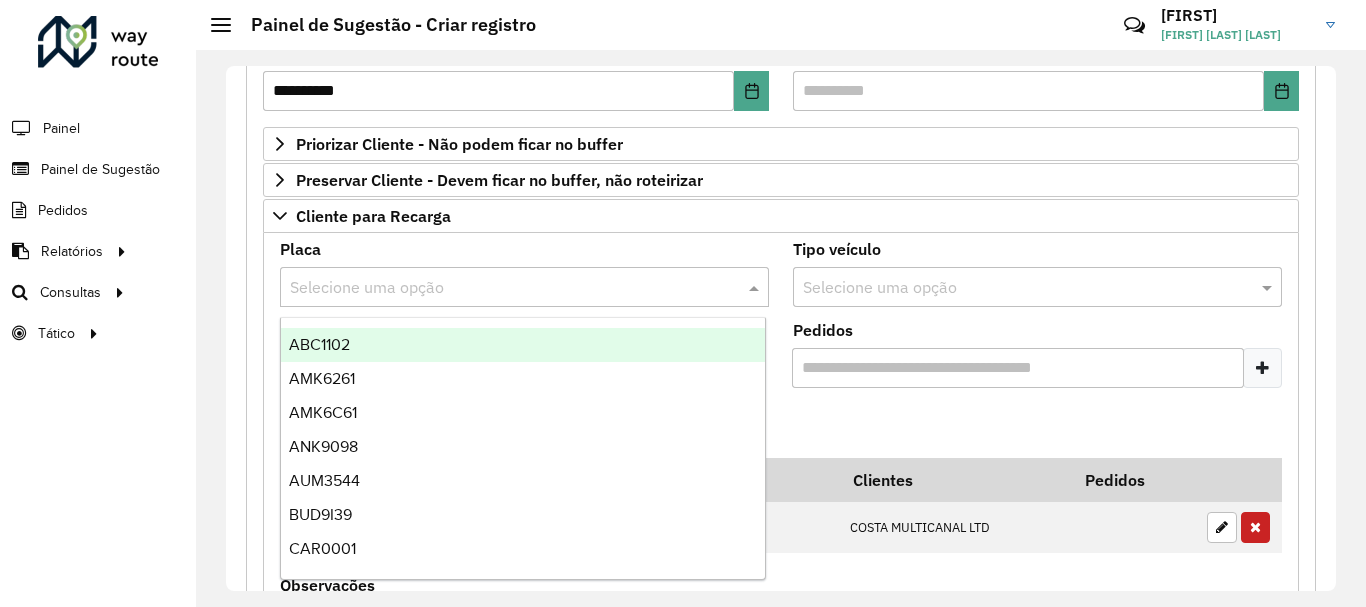 click at bounding box center (504, 288) 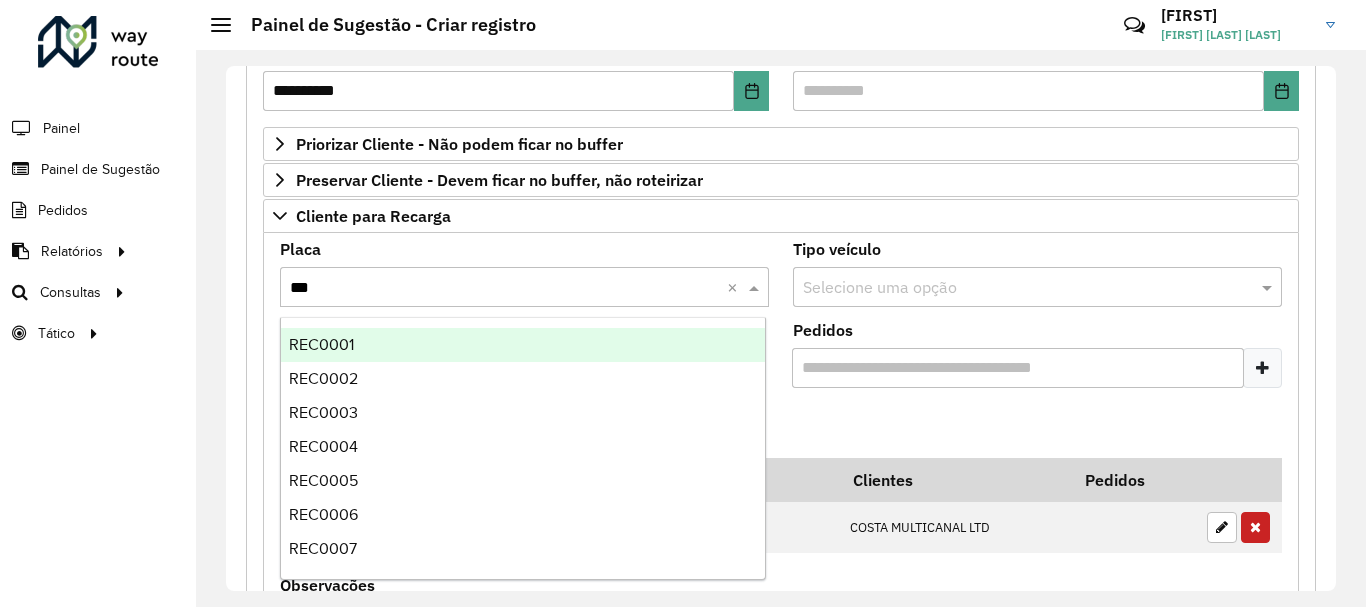type on "****" 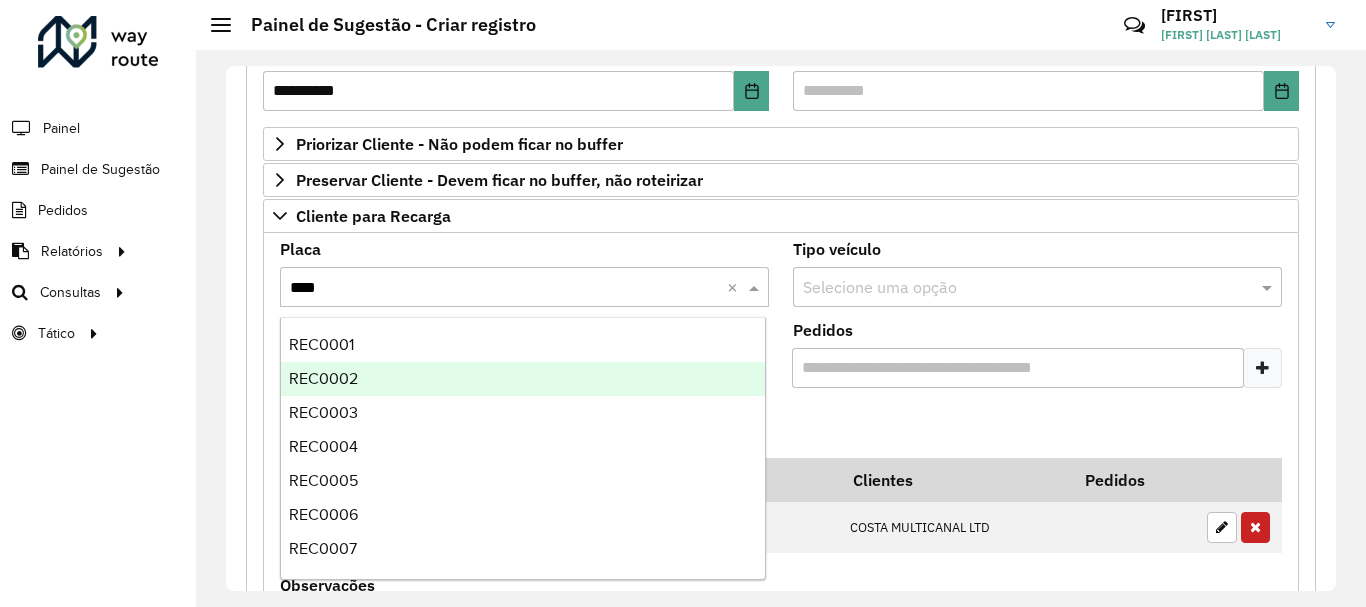 type 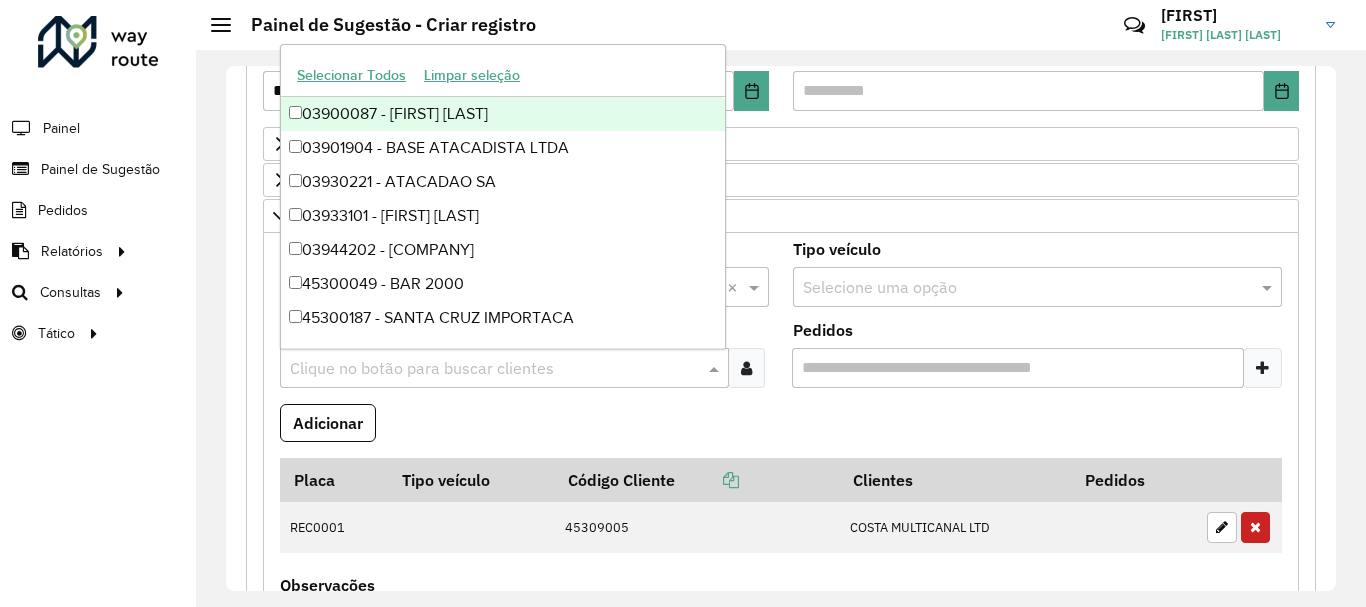 click on "Clique no botão para buscar clientes" at bounding box center [504, 368] 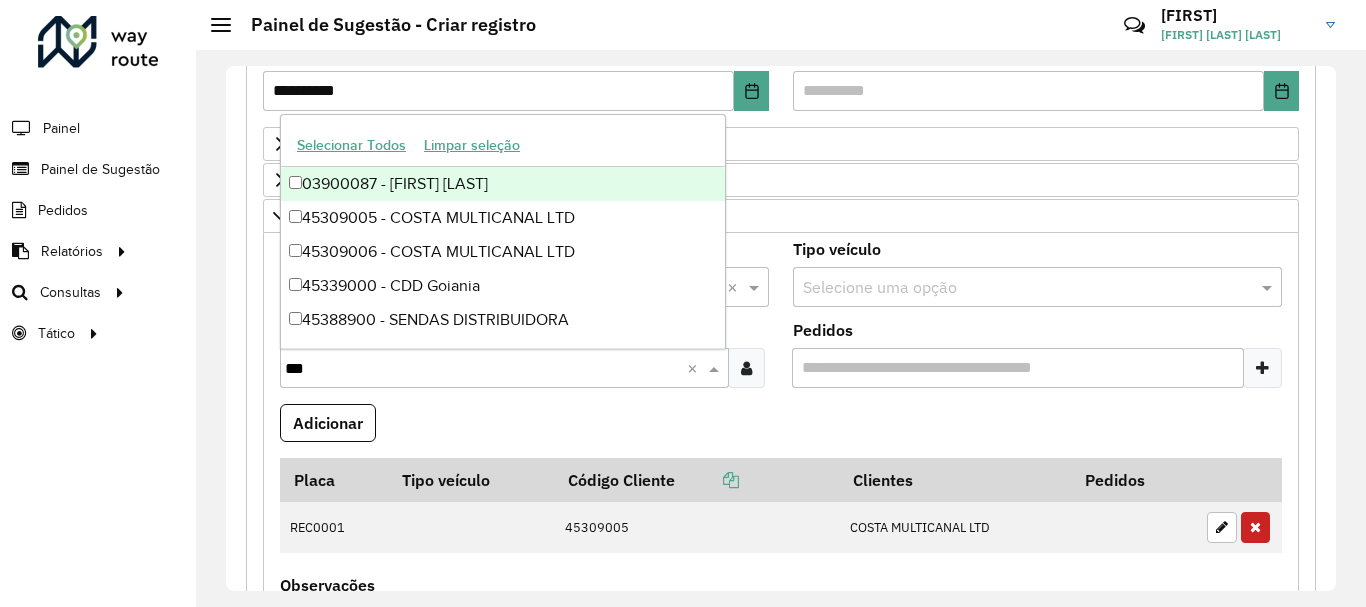 type on "****" 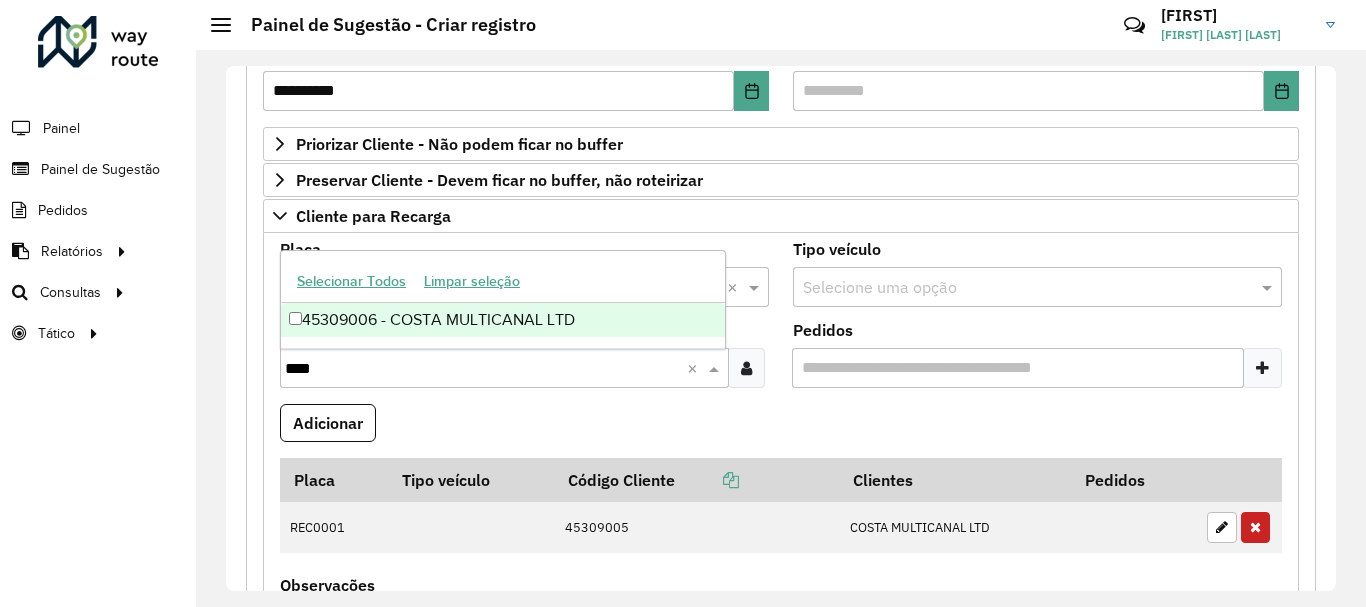 type 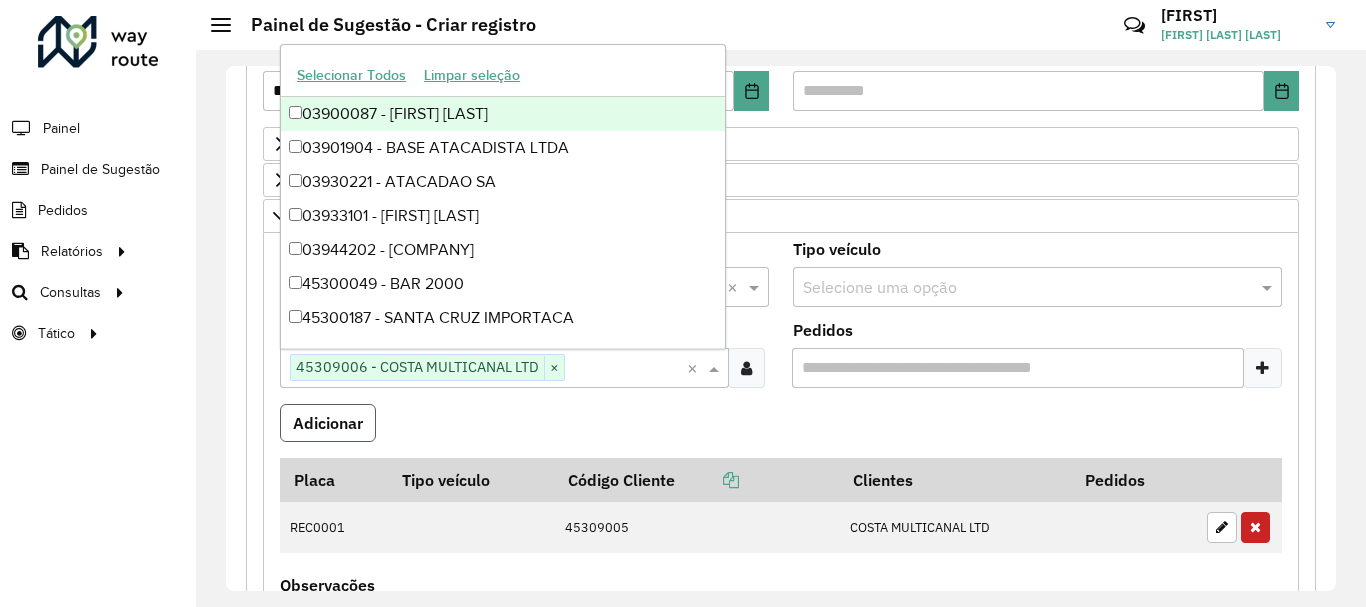 click on "Adicionar" at bounding box center (328, 423) 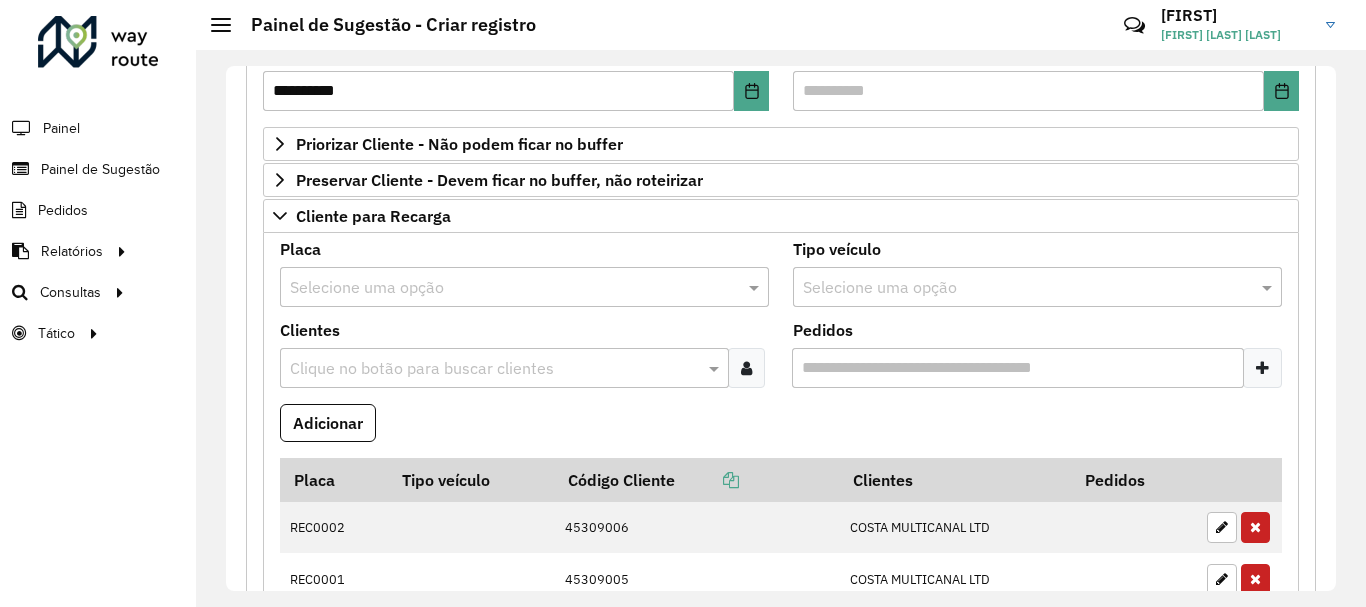 click at bounding box center (504, 288) 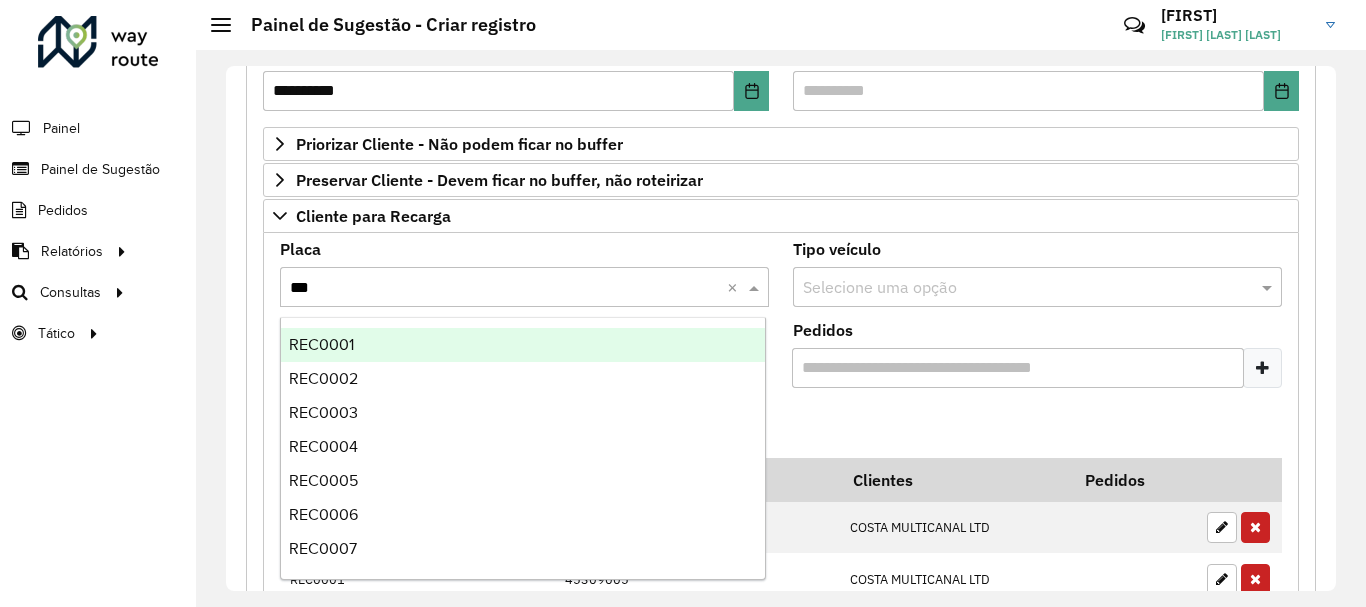 type on "****" 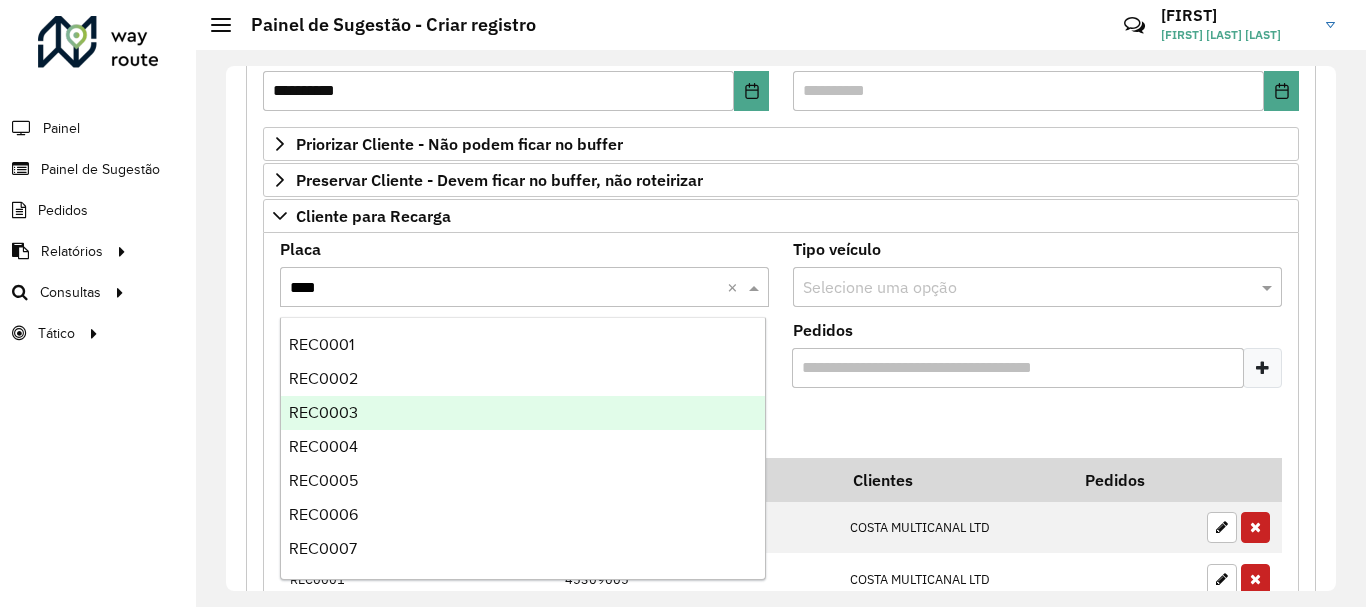 type 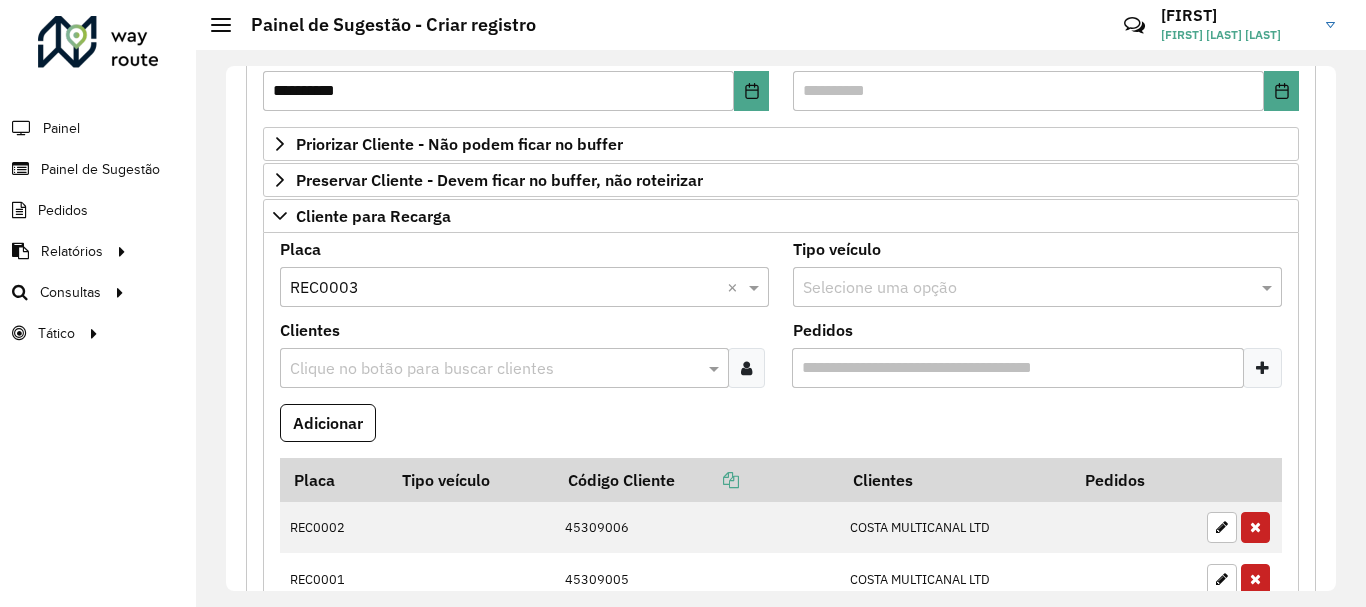 click at bounding box center (494, 369) 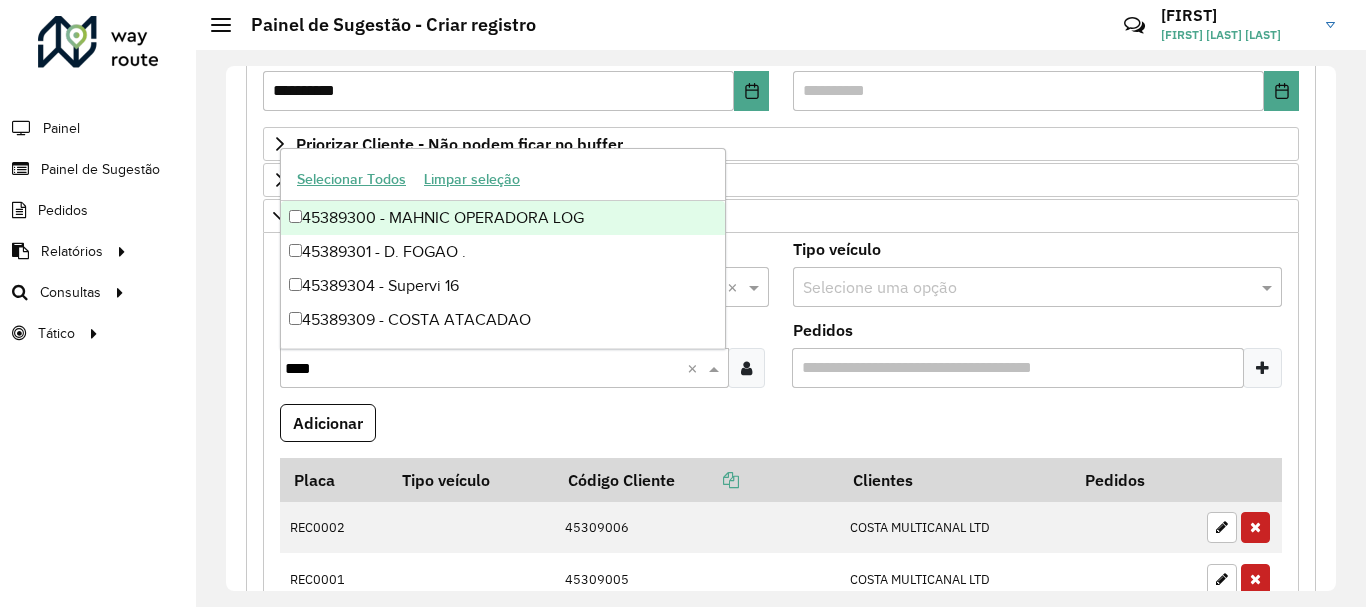 type on "*****" 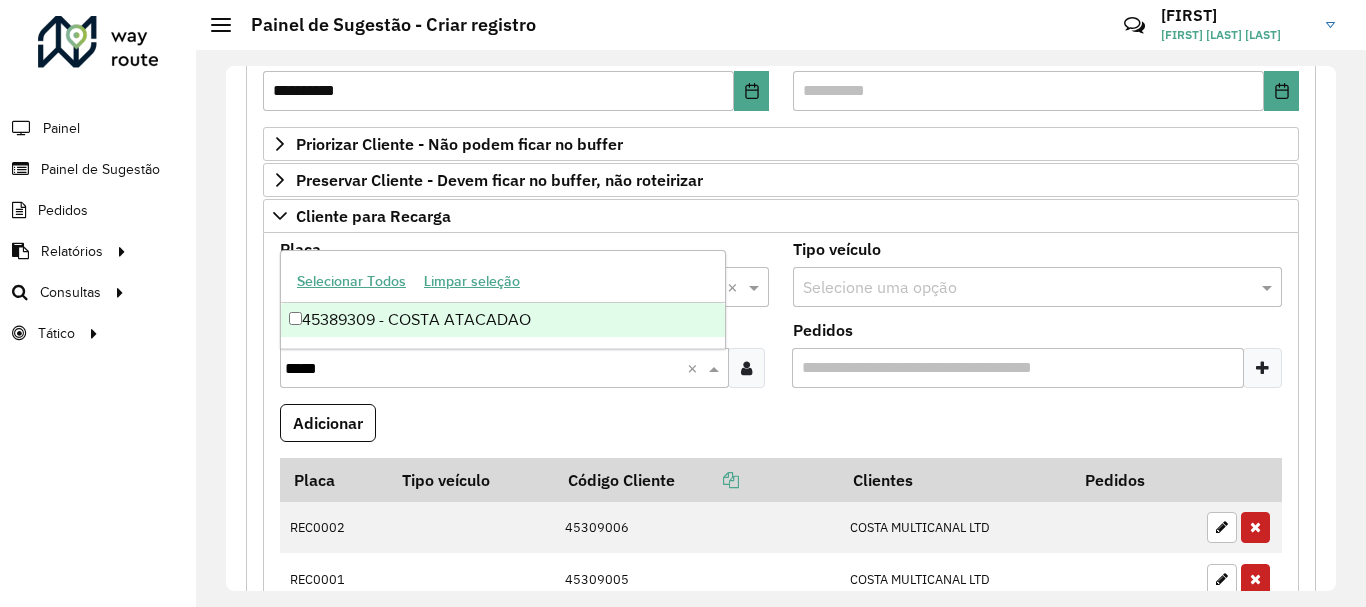 type 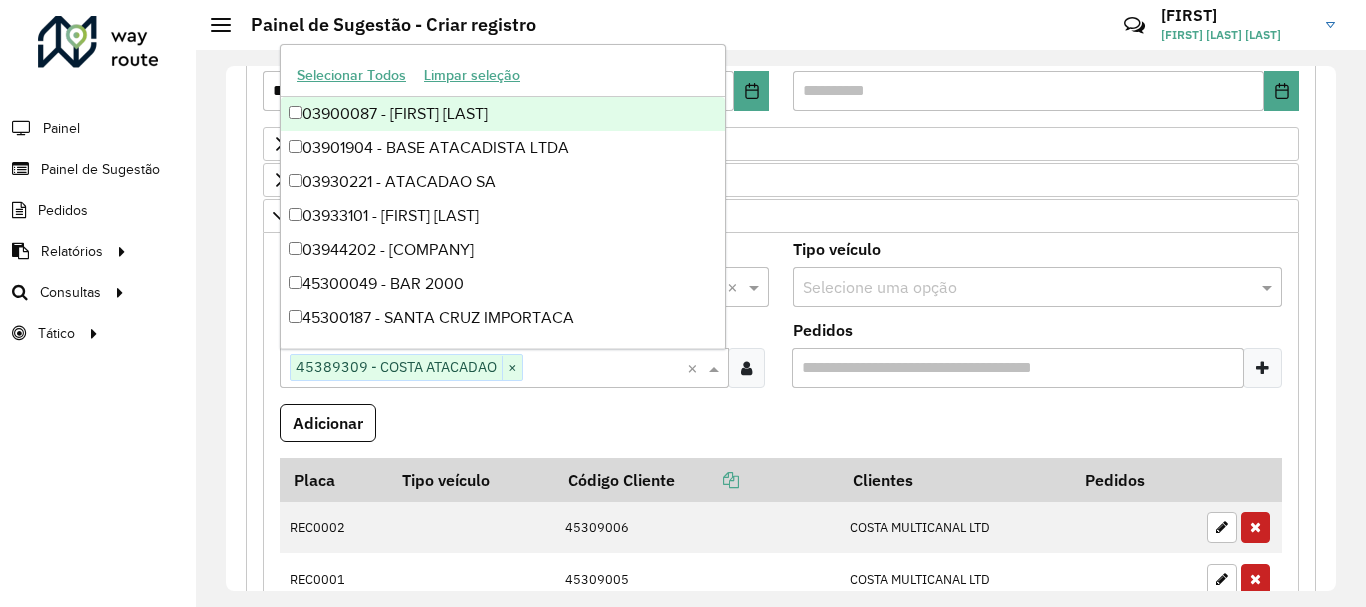 click on "Adicionar" at bounding box center [781, 431] 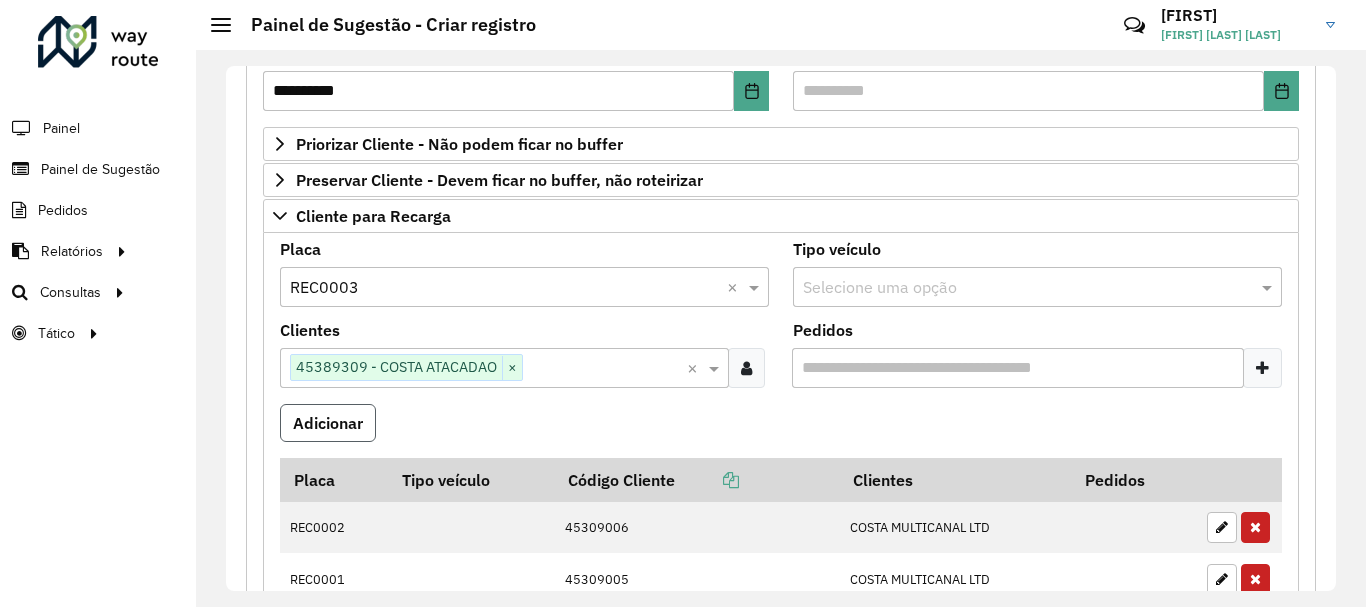click on "Adicionar" at bounding box center (328, 423) 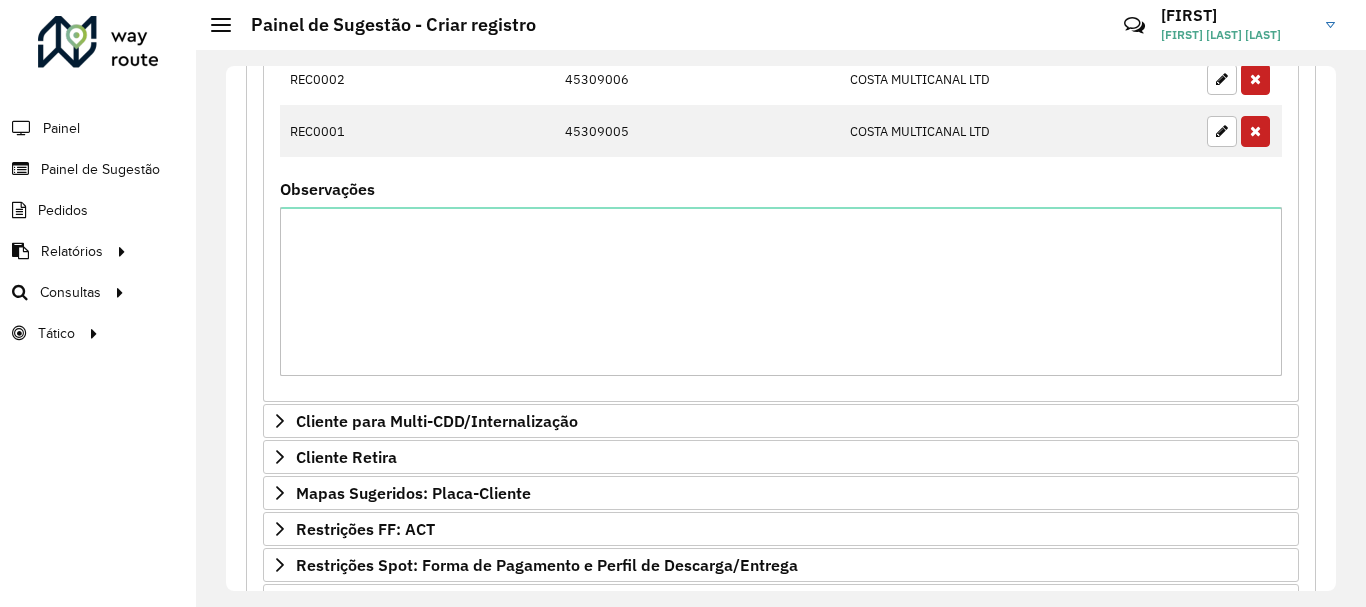 scroll, scrollTop: 1059, scrollLeft: 0, axis: vertical 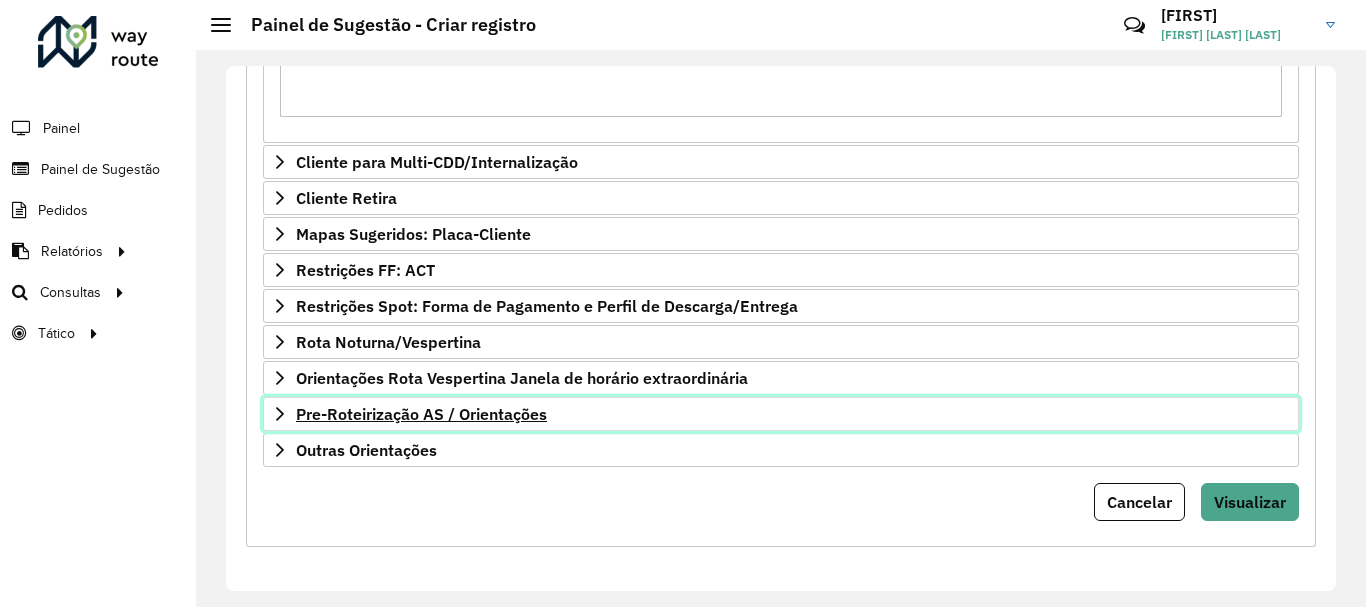 click on "Pre-Roteirização AS / Orientações" at bounding box center [421, 414] 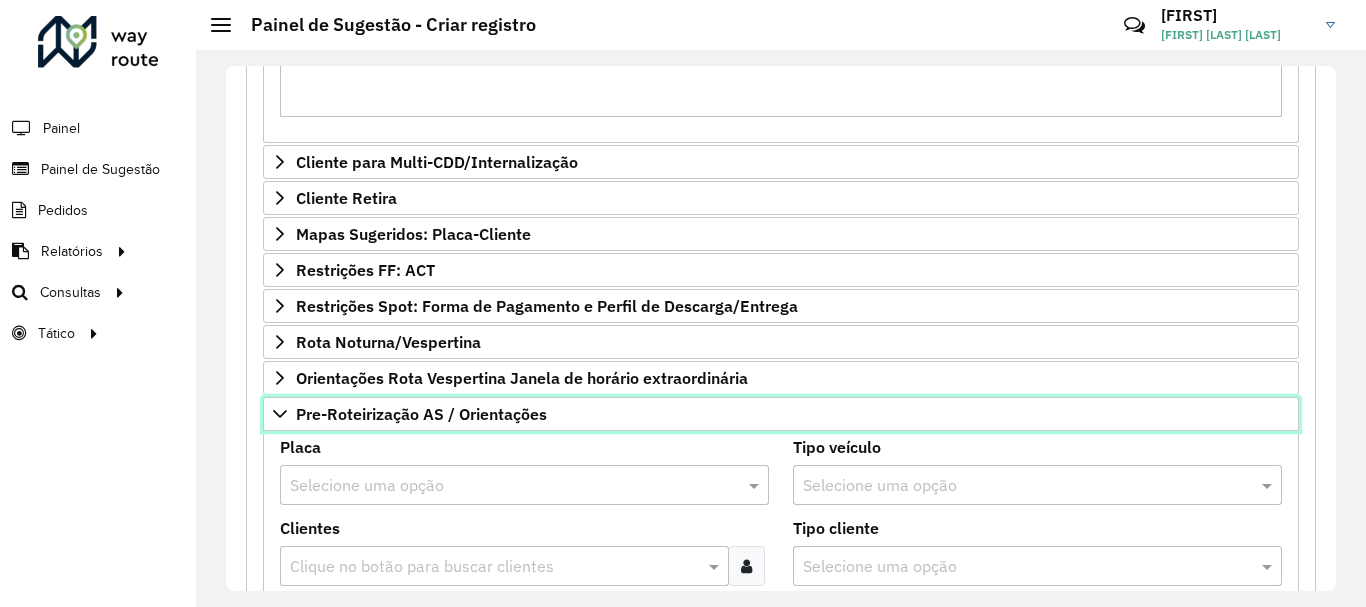scroll, scrollTop: 1159, scrollLeft: 0, axis: vertical 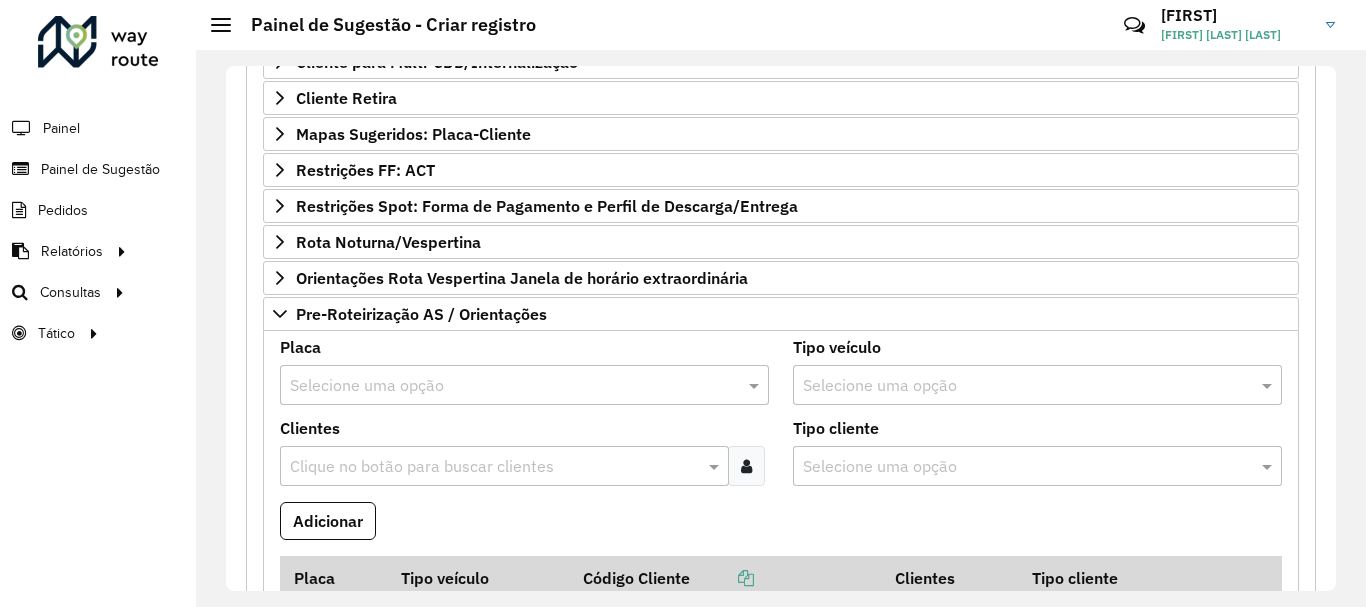click at bounding box center [504, 386] 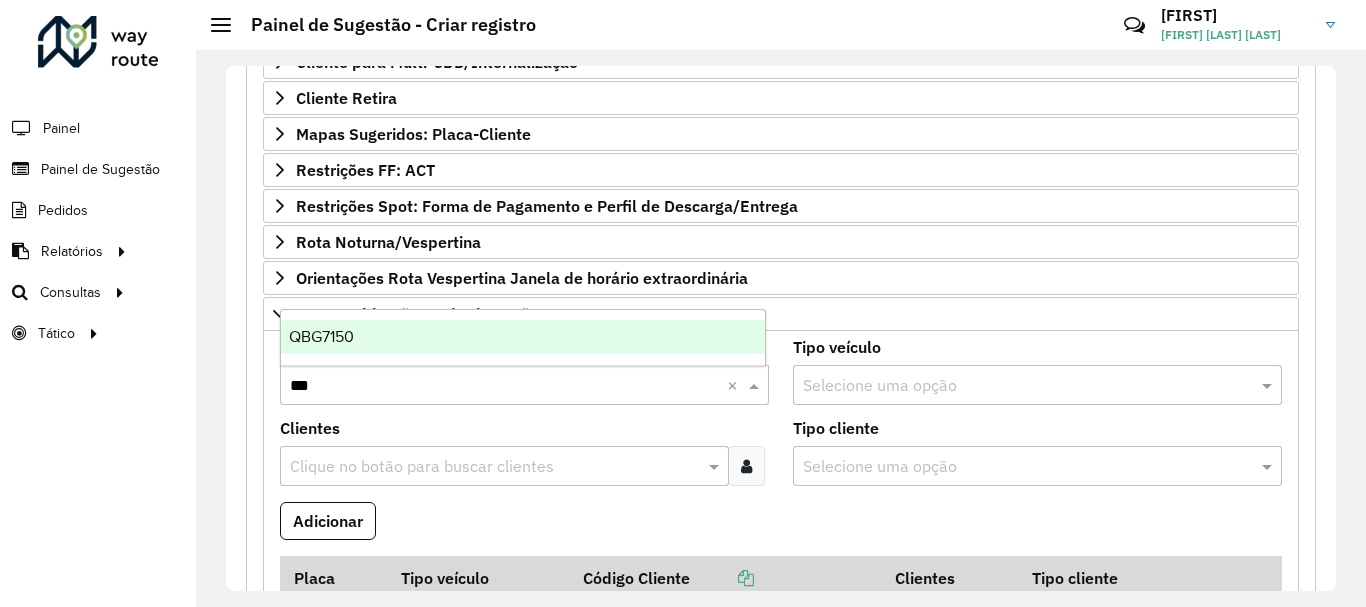 type on "****" 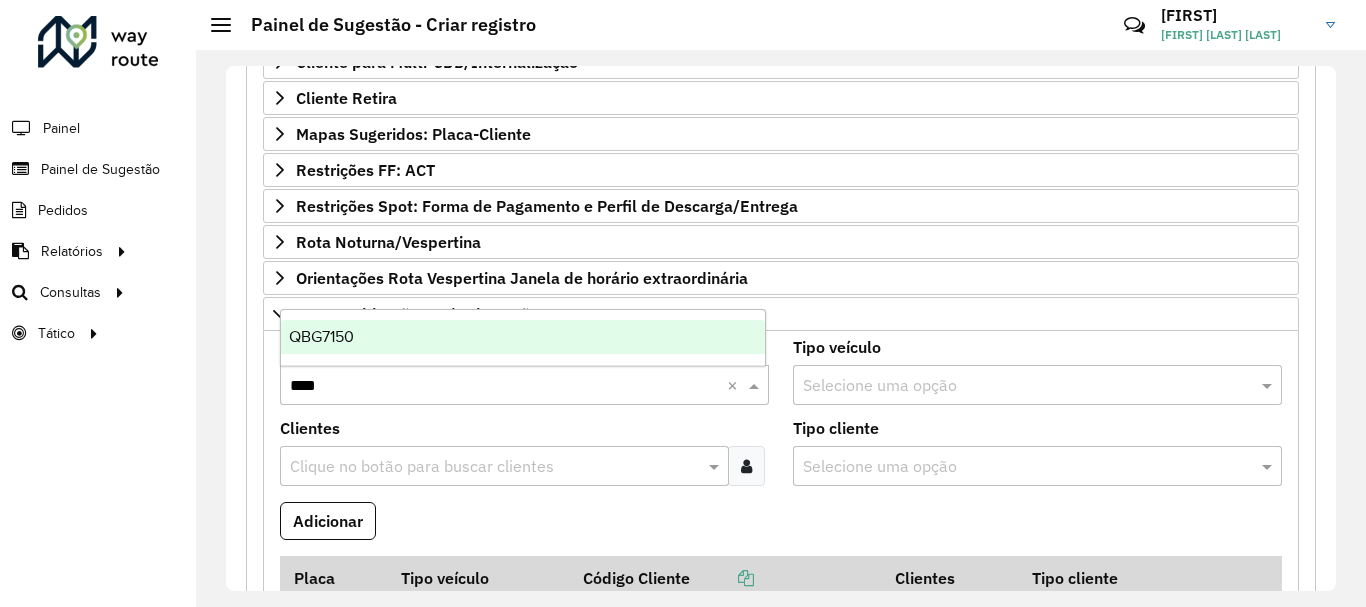 type 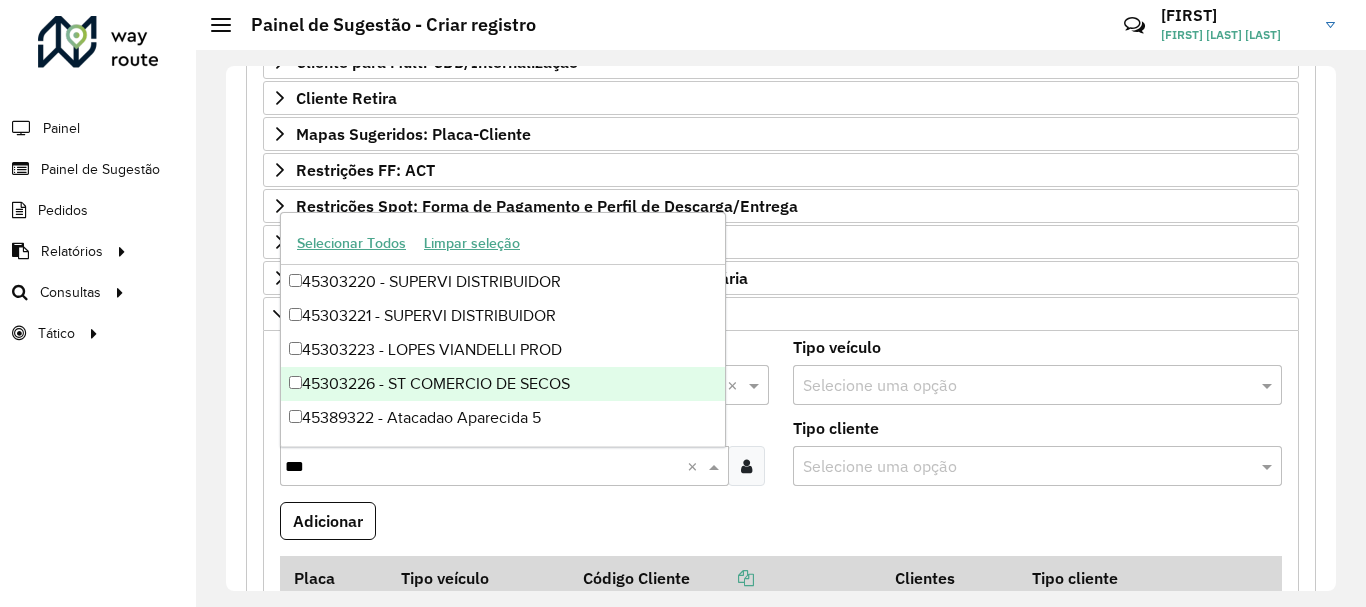 type on "****" 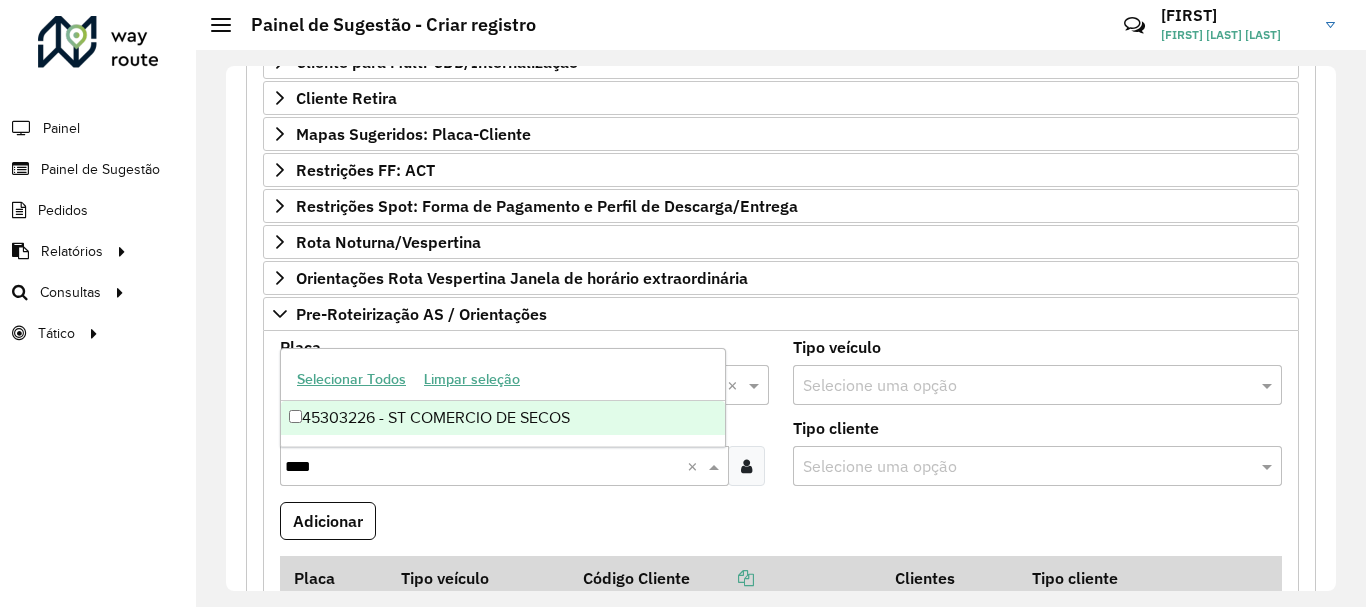 type 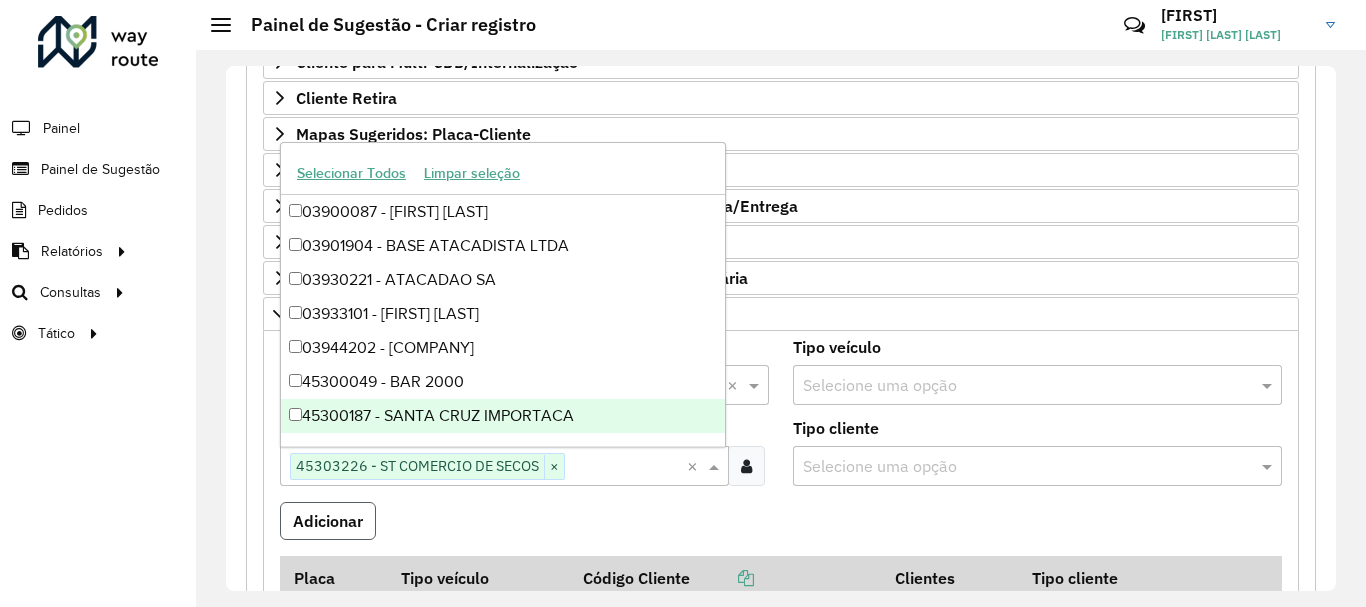 click on "Adicionar" at bounding box center [328, 521] 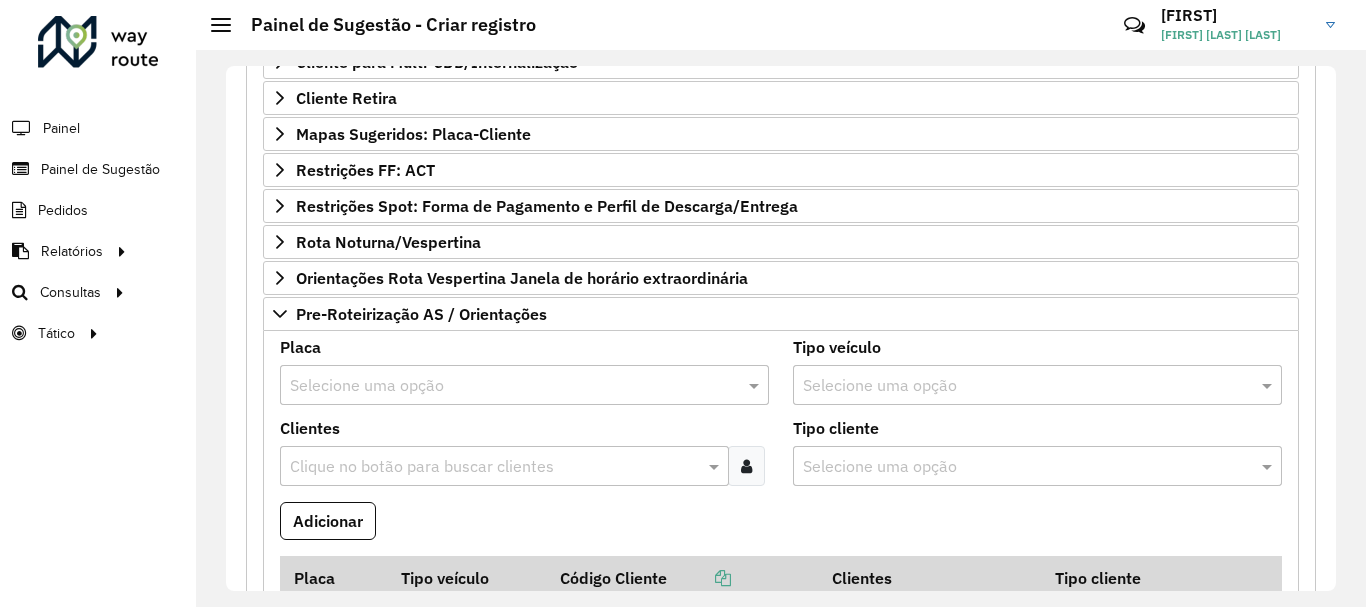 click at bounding box center [504, 386] 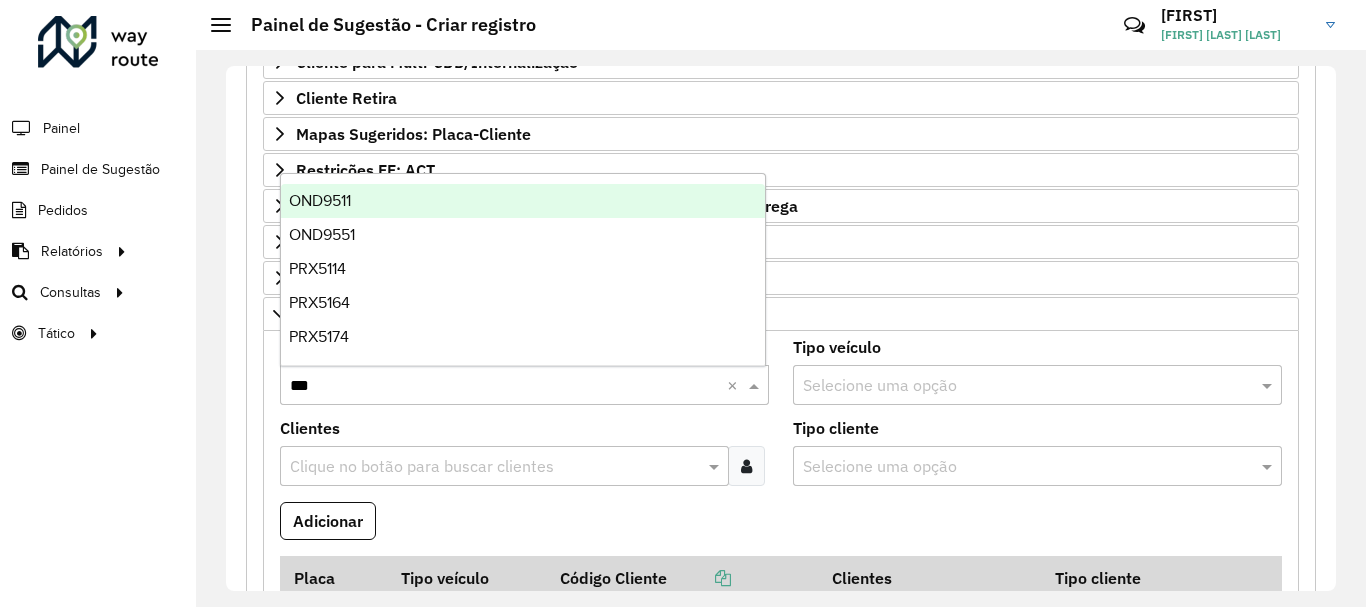 type on "****" 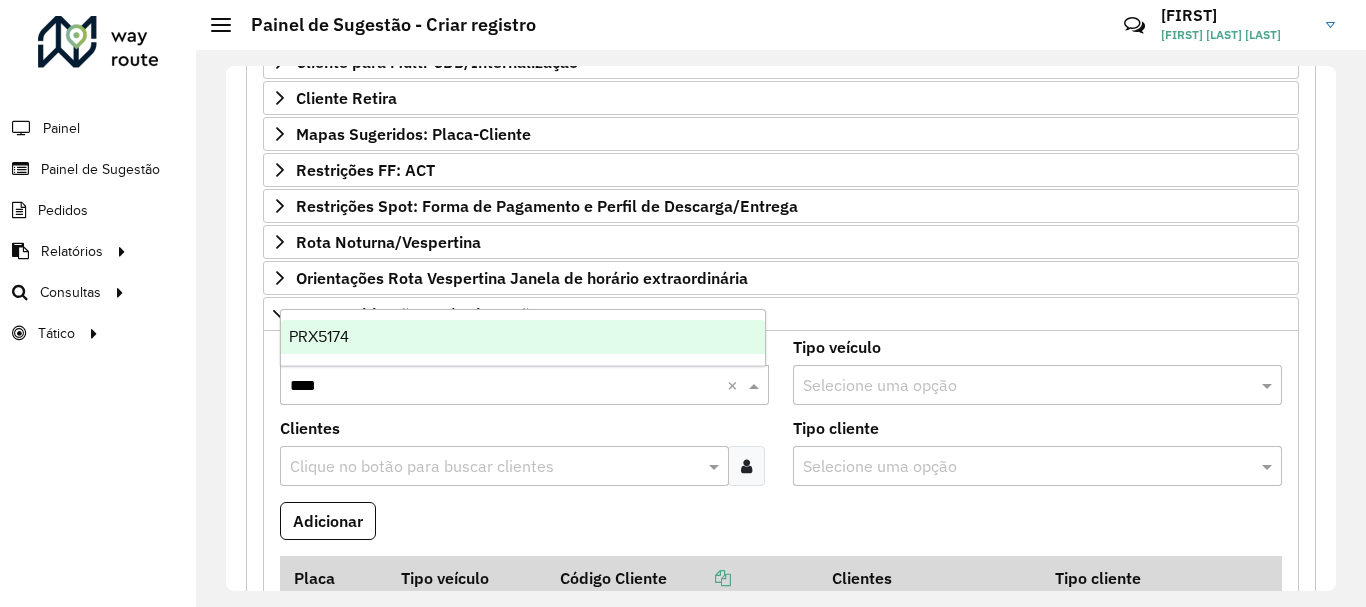 type 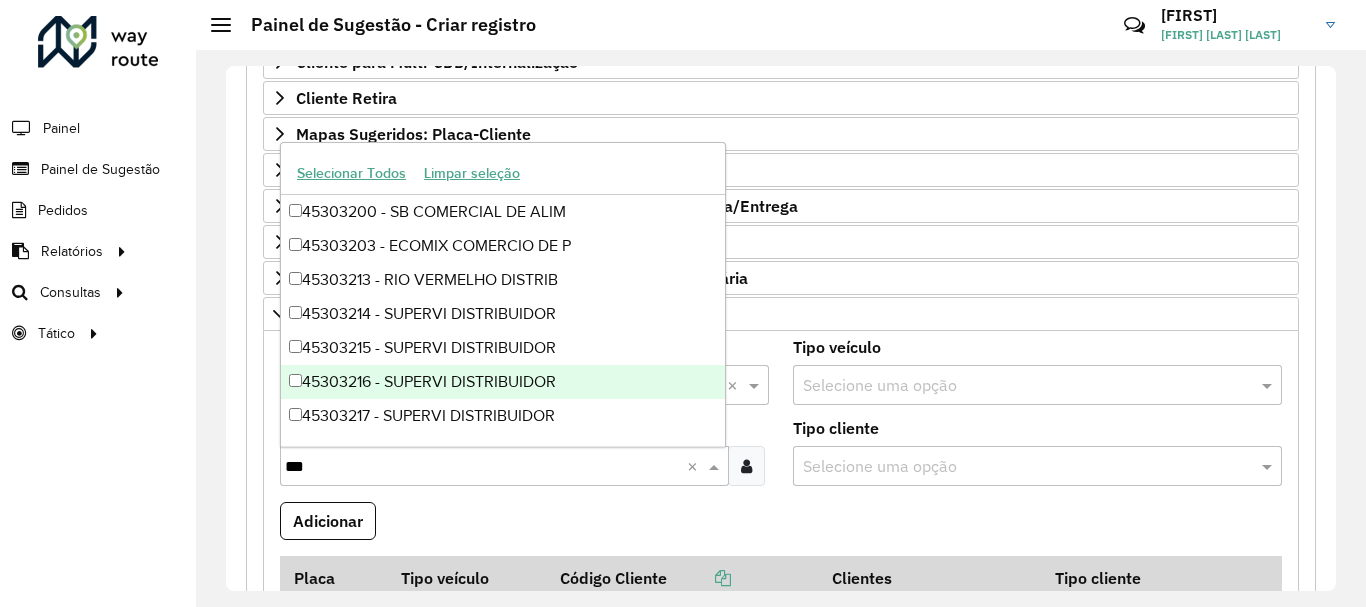 type on "****" 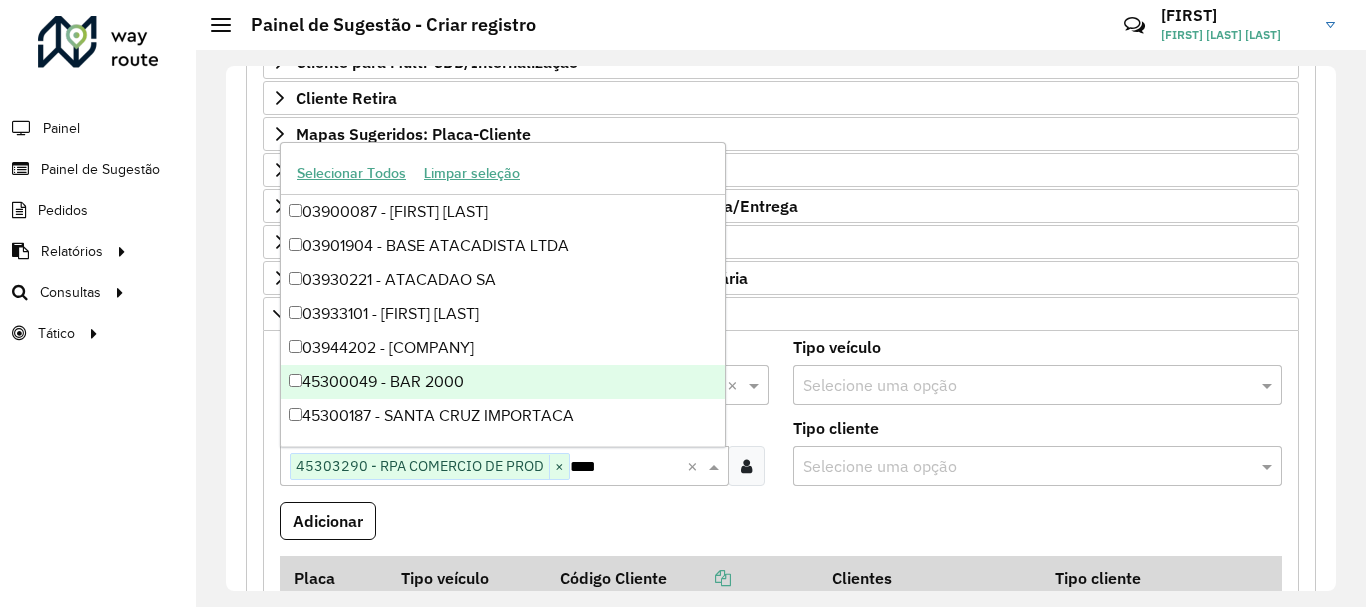 type 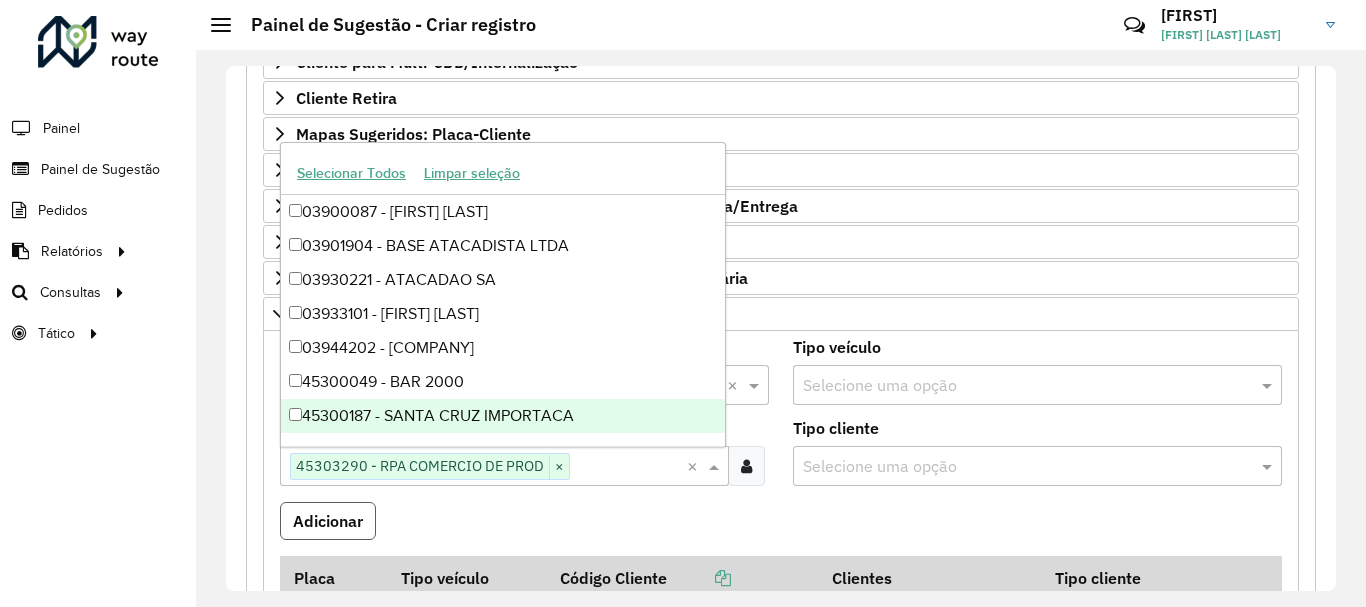 click on "Adicionar" at bounding box center (328, 521) 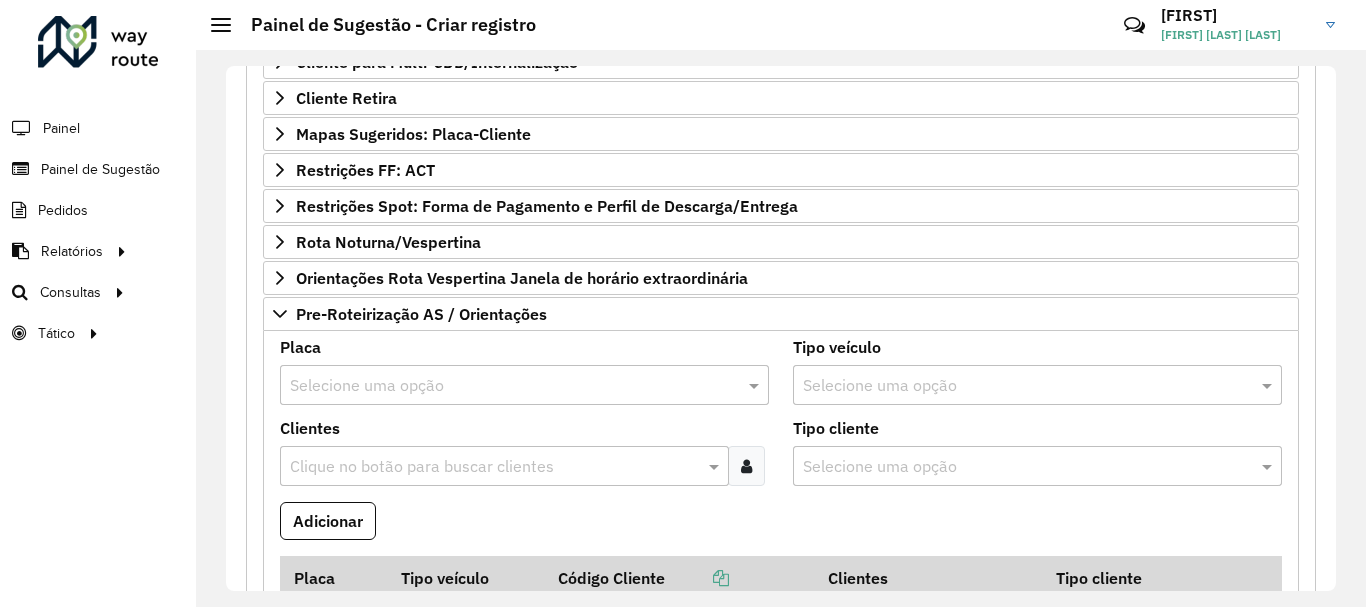 click at bounding box center (504, 386) 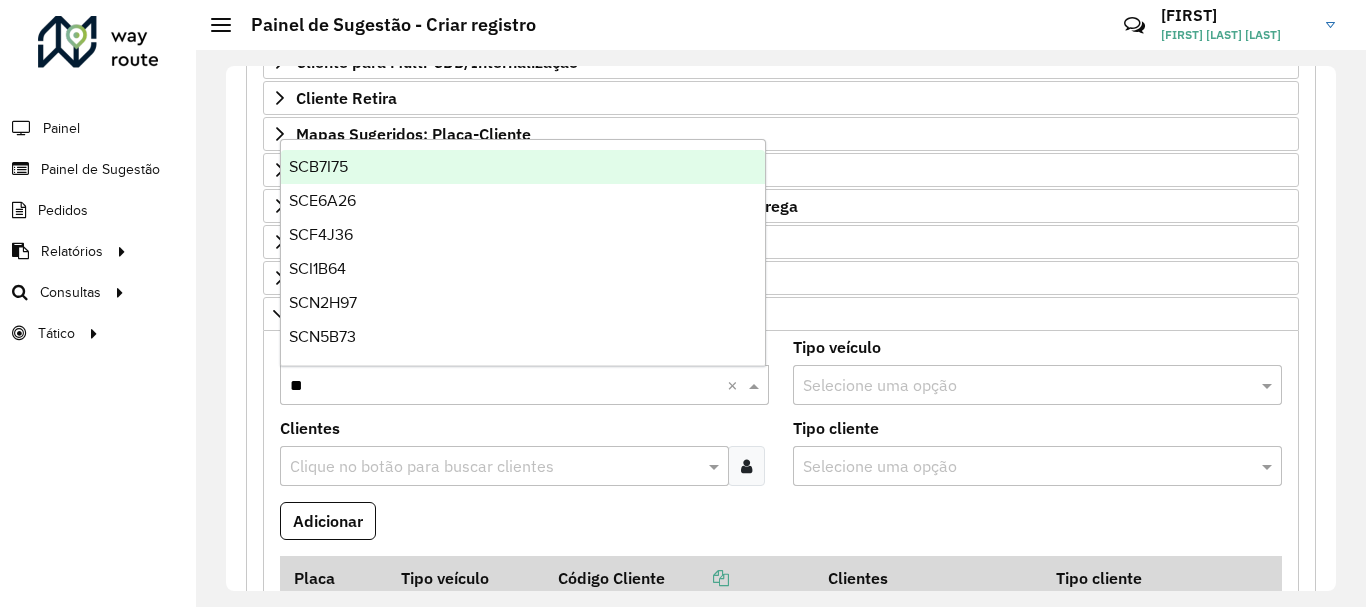 type on "***" 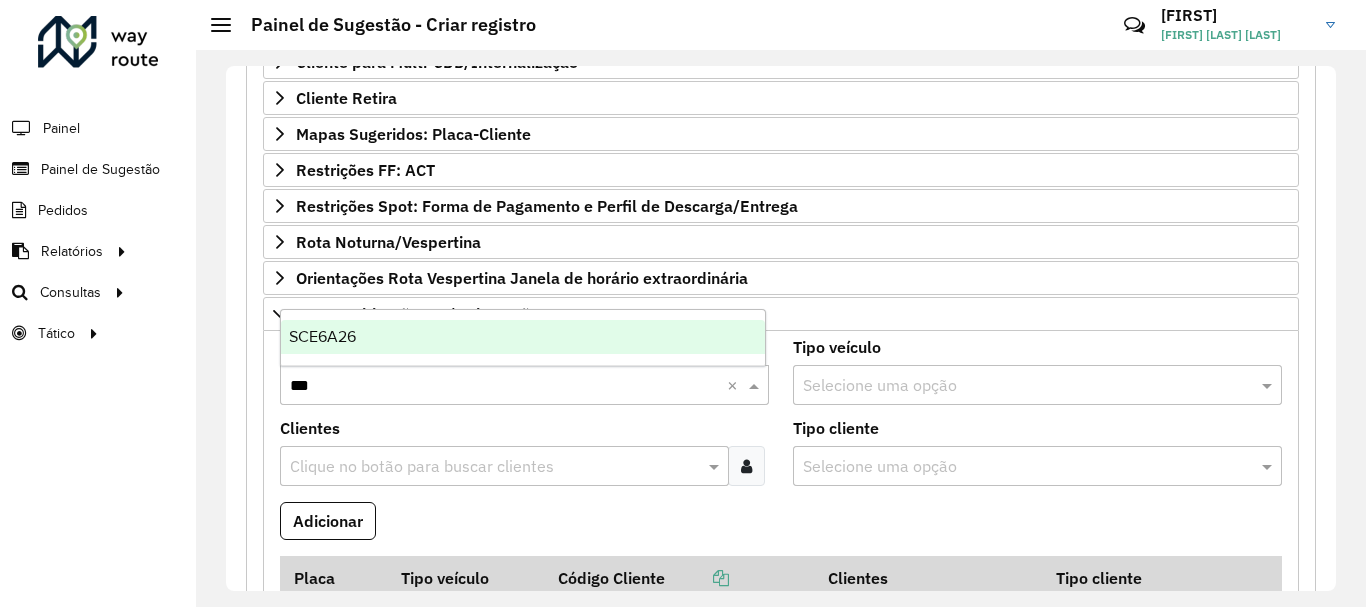 type 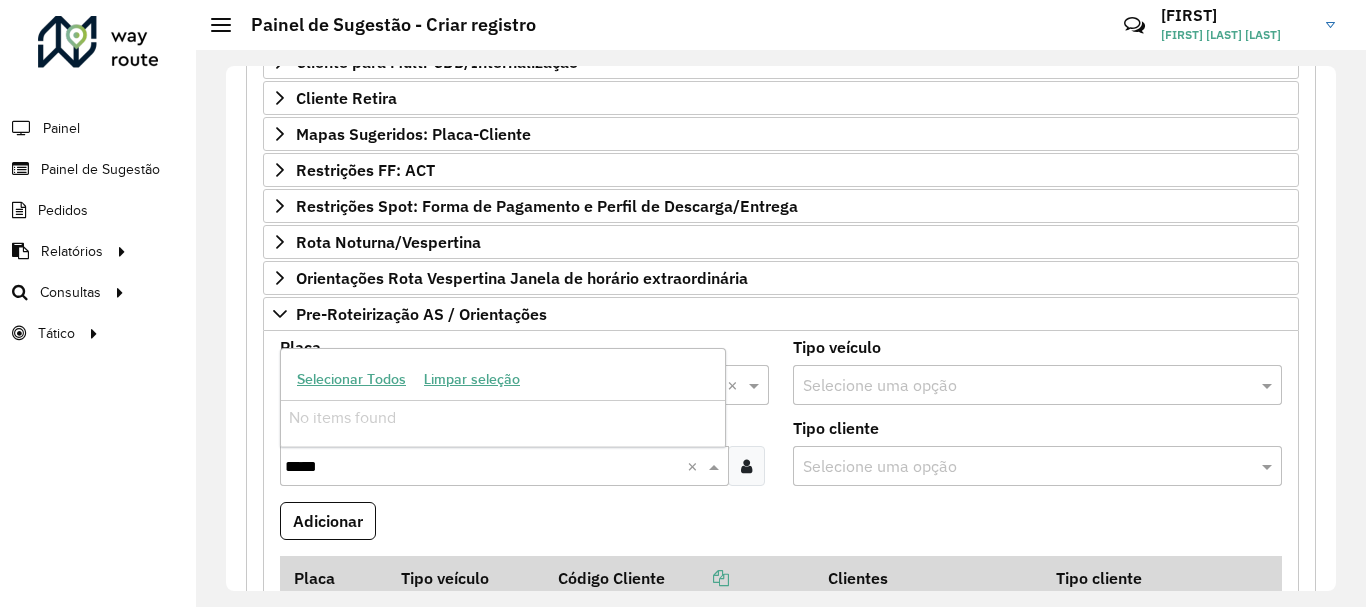 type on "****" 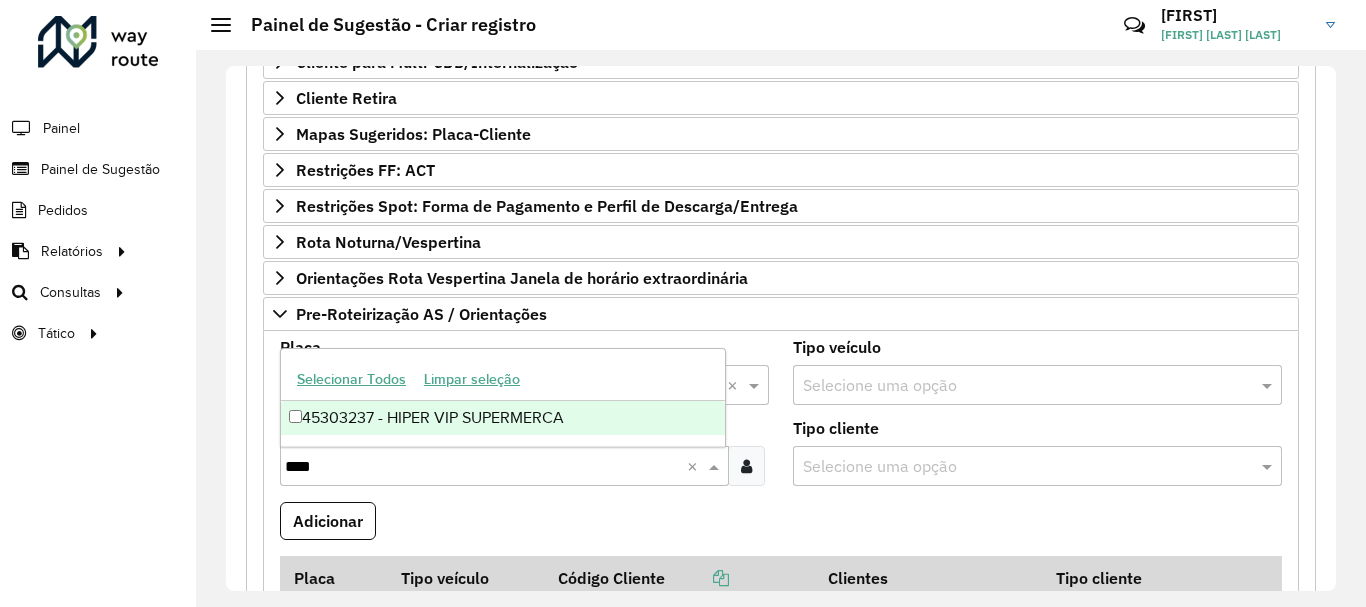 type 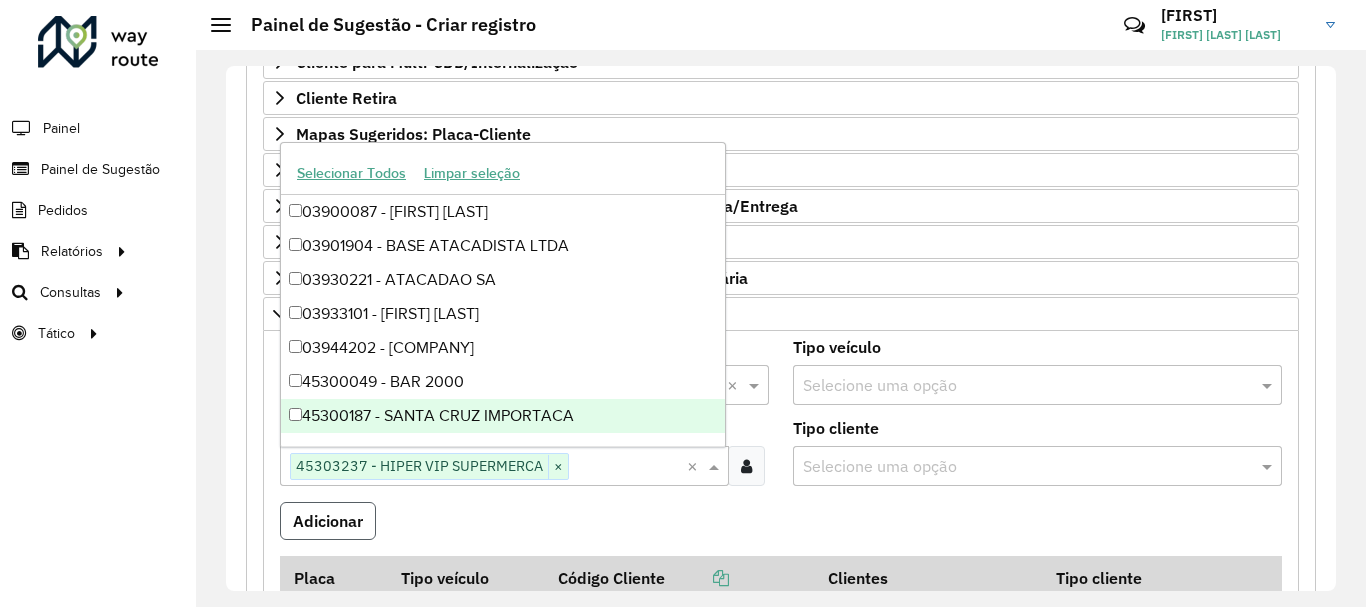 click on "Adicionar" at bounding box center [328, 521] 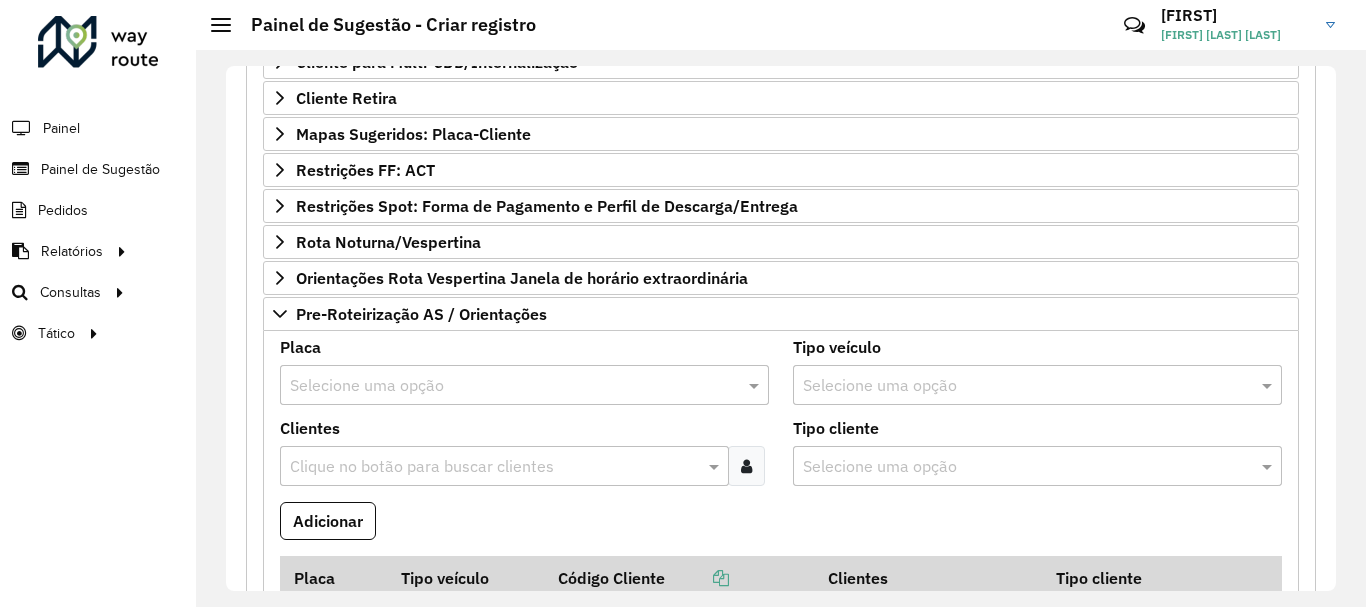 click at bounding box center [504, 386] 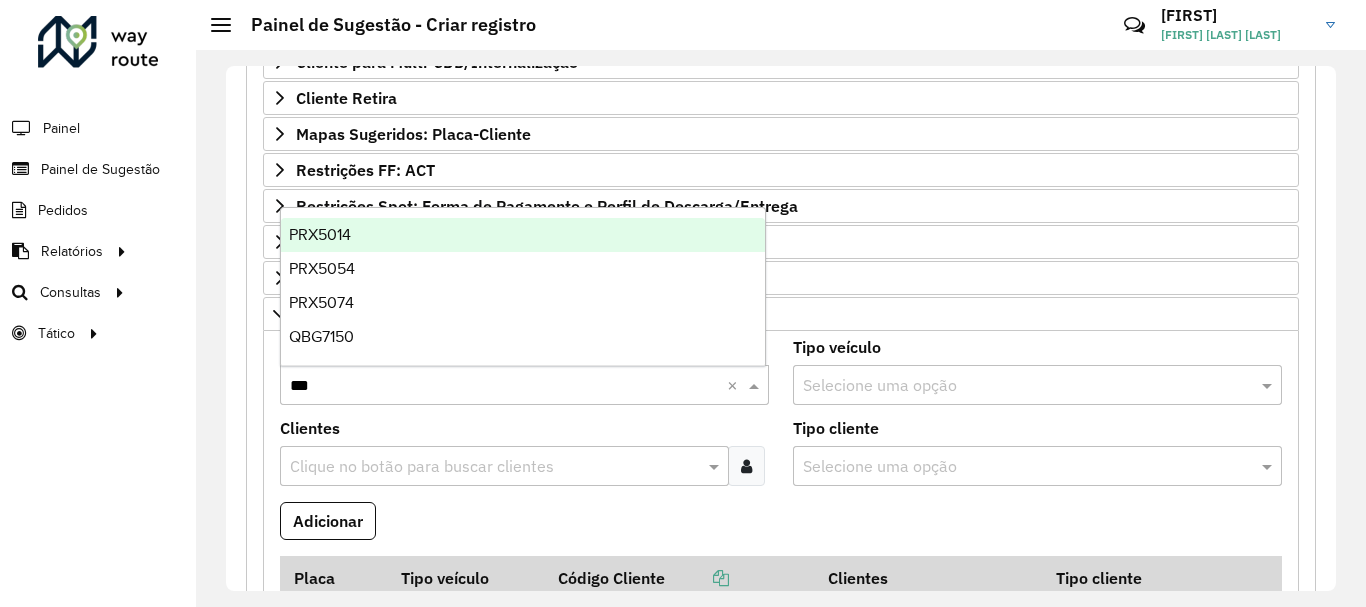 type on "****" 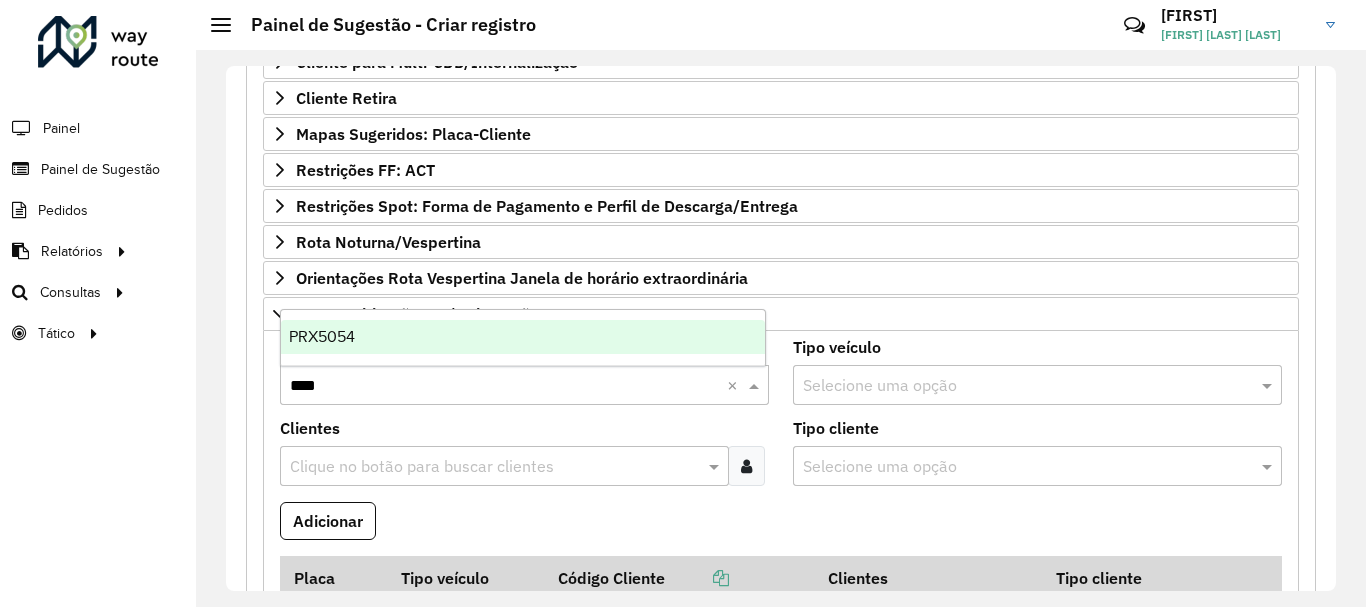type 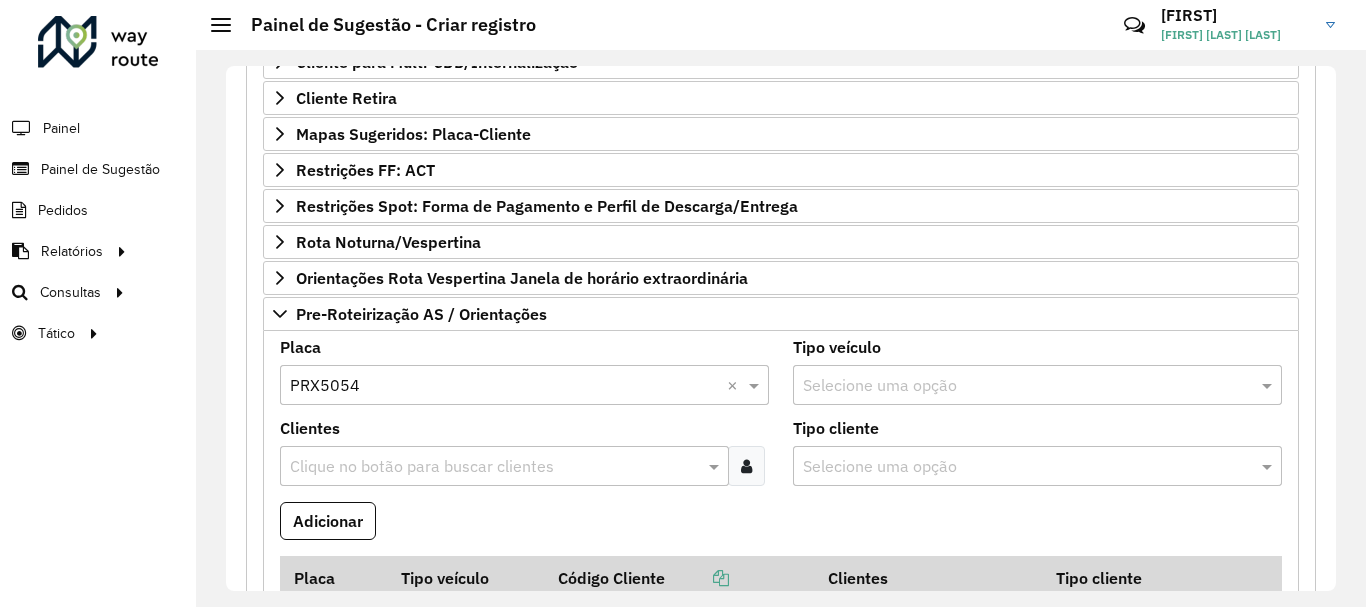 click on "Clique no botão para buscar clientes" at bounding box center (504, 466) 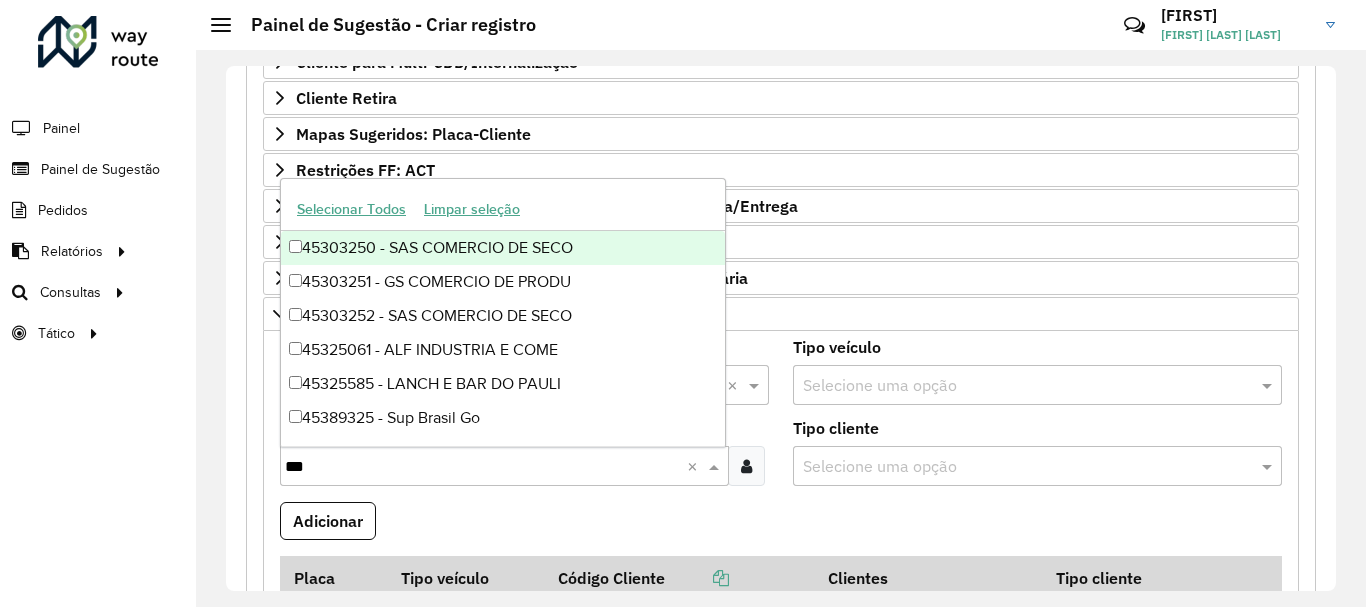 type on "****" 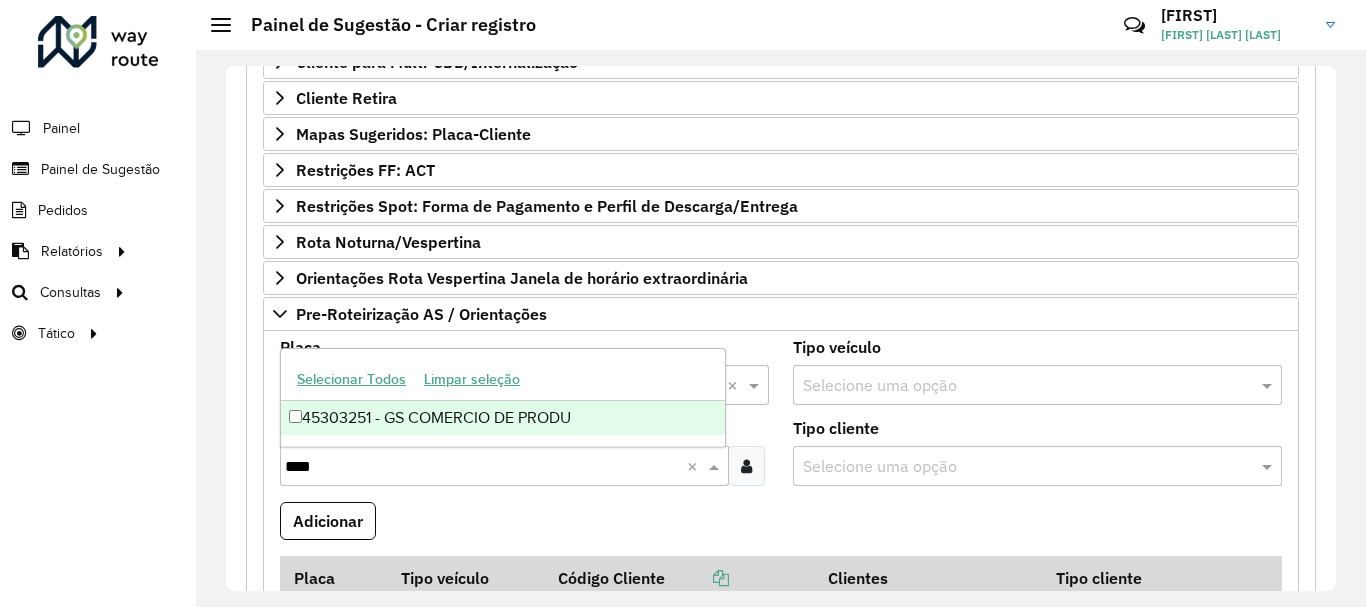 type 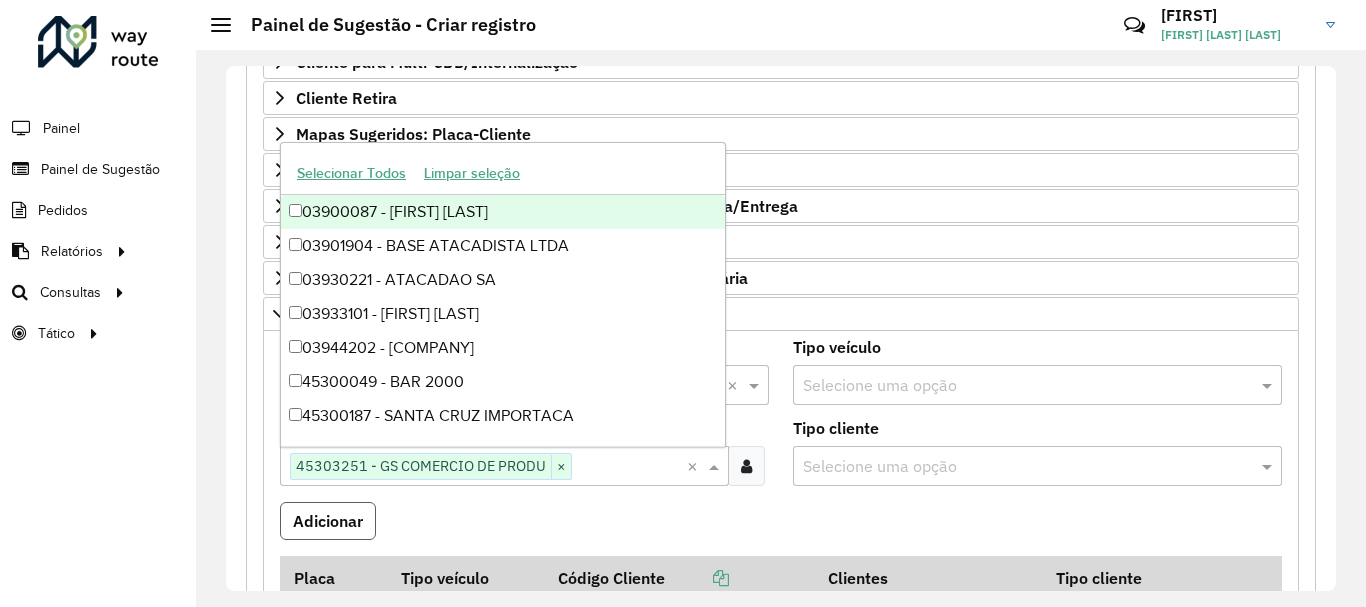 click on "Adicionar" at bounding box center [328, 521] 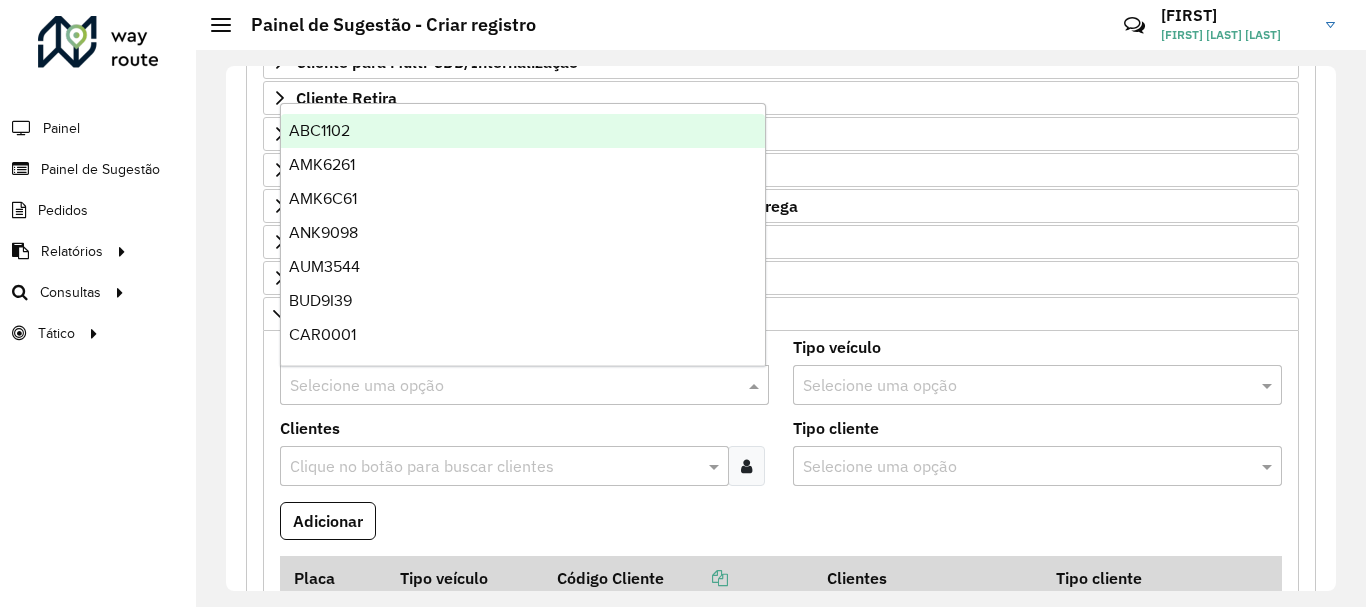 click at bounding box center (504, 386) 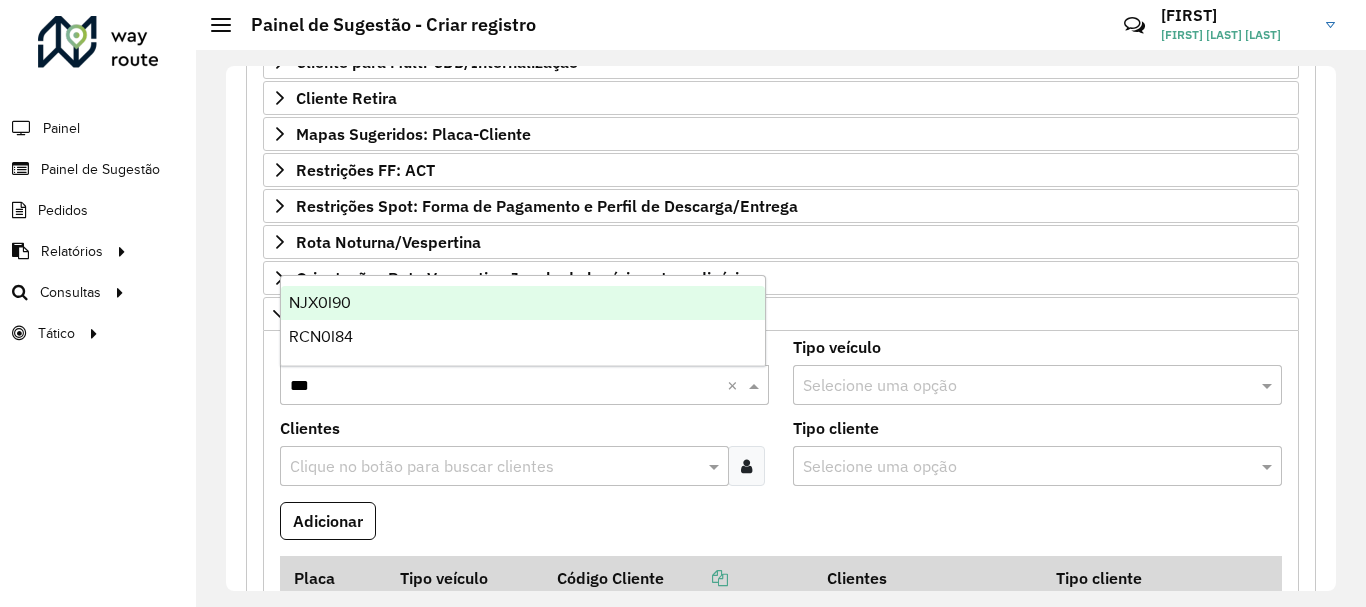 type on "****" 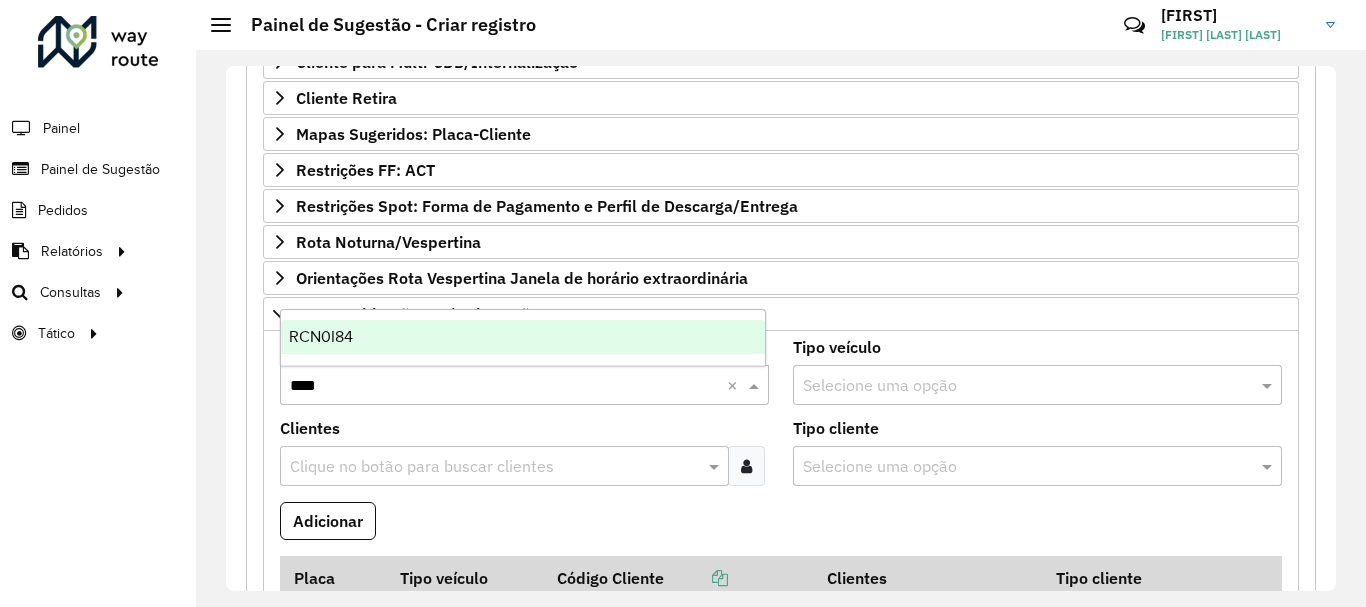 type 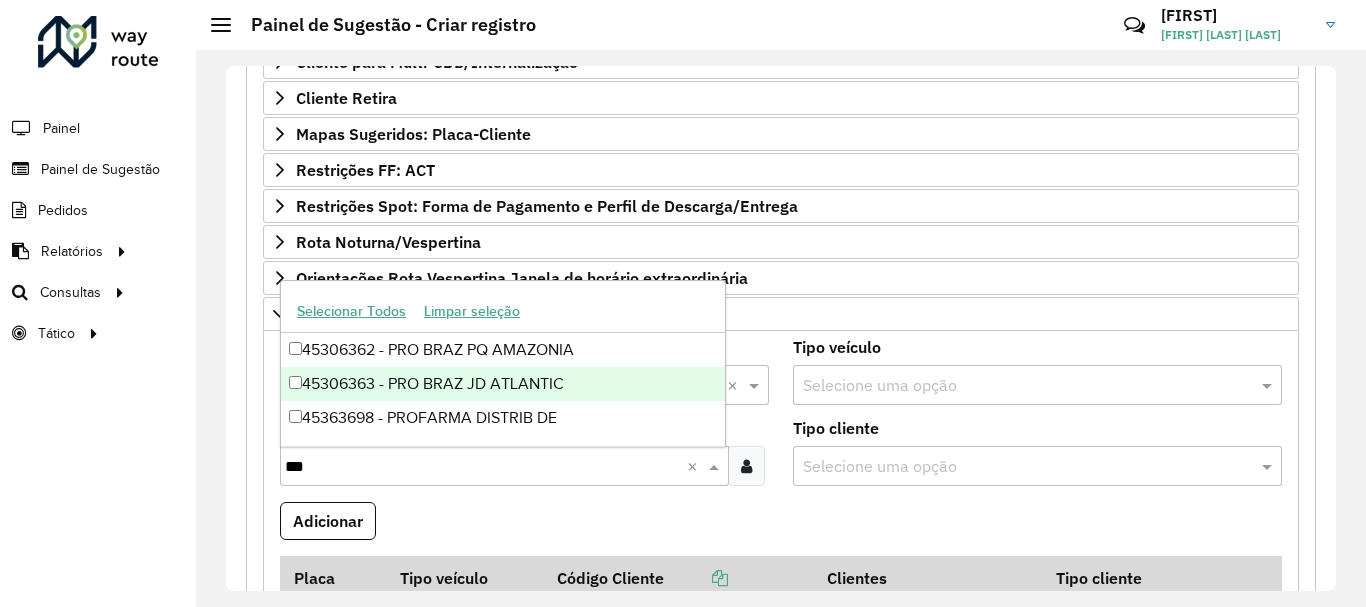 scroll, scrollTop: 0, scrollLeft: 0, axis: both 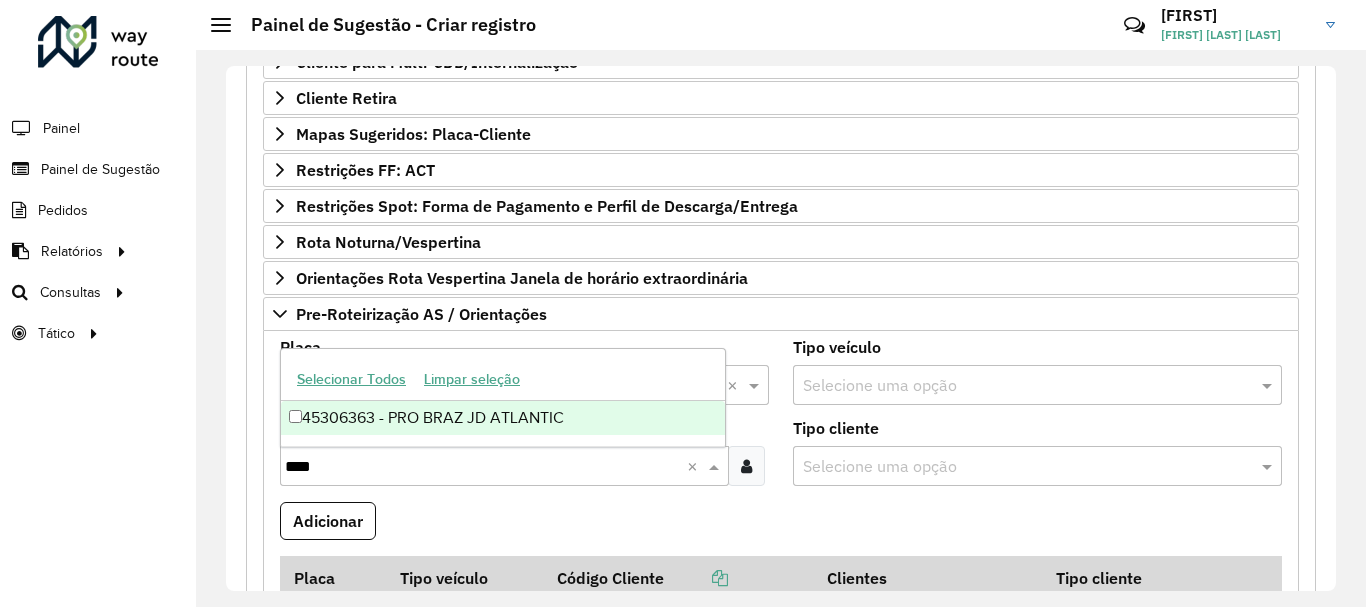 type 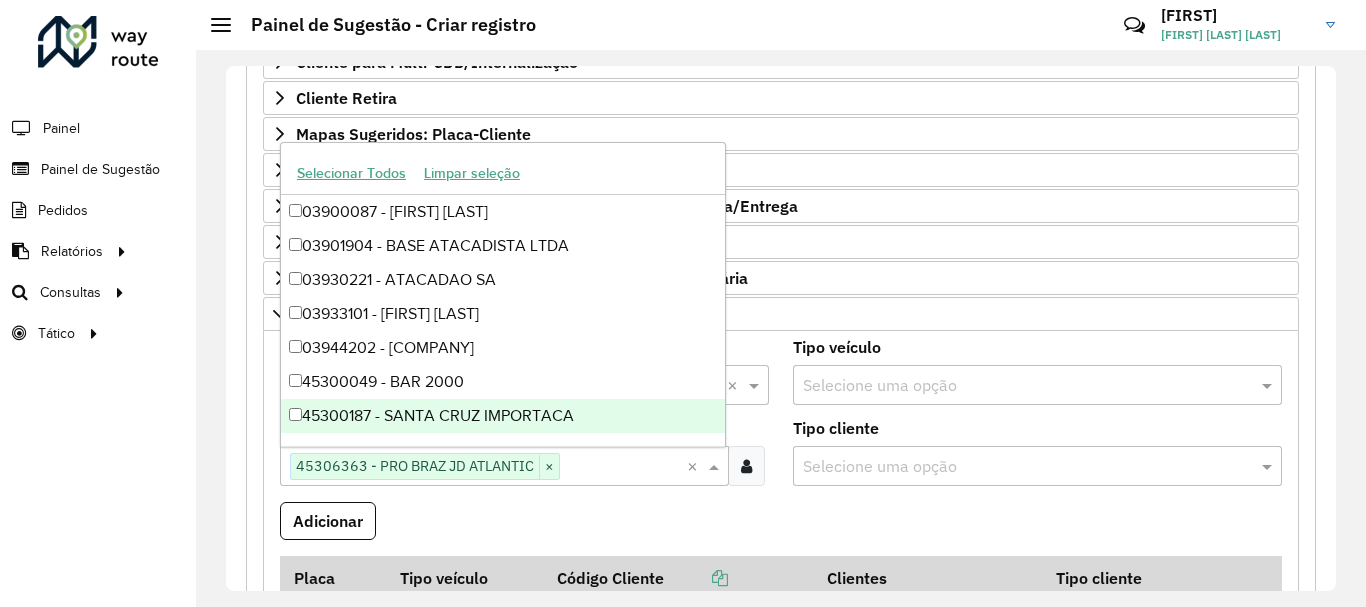 click on "Adicionar" at bounding box center (781, 529) 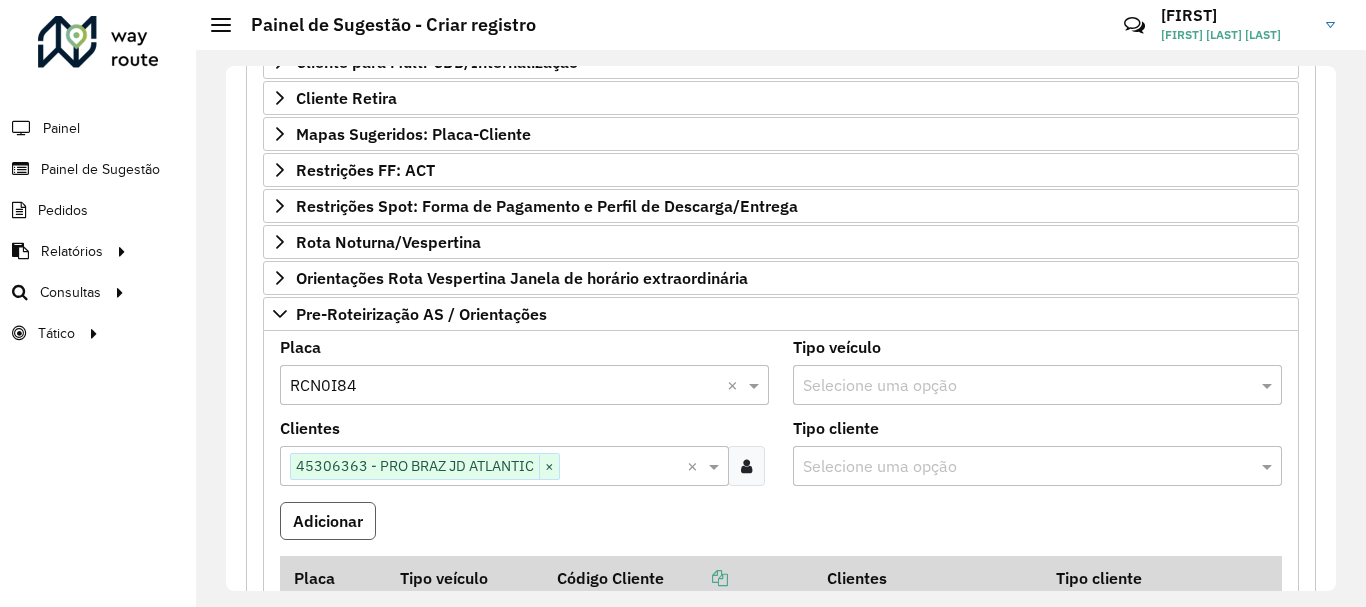 click on "Adicionar" at bounding box center (328, 521) 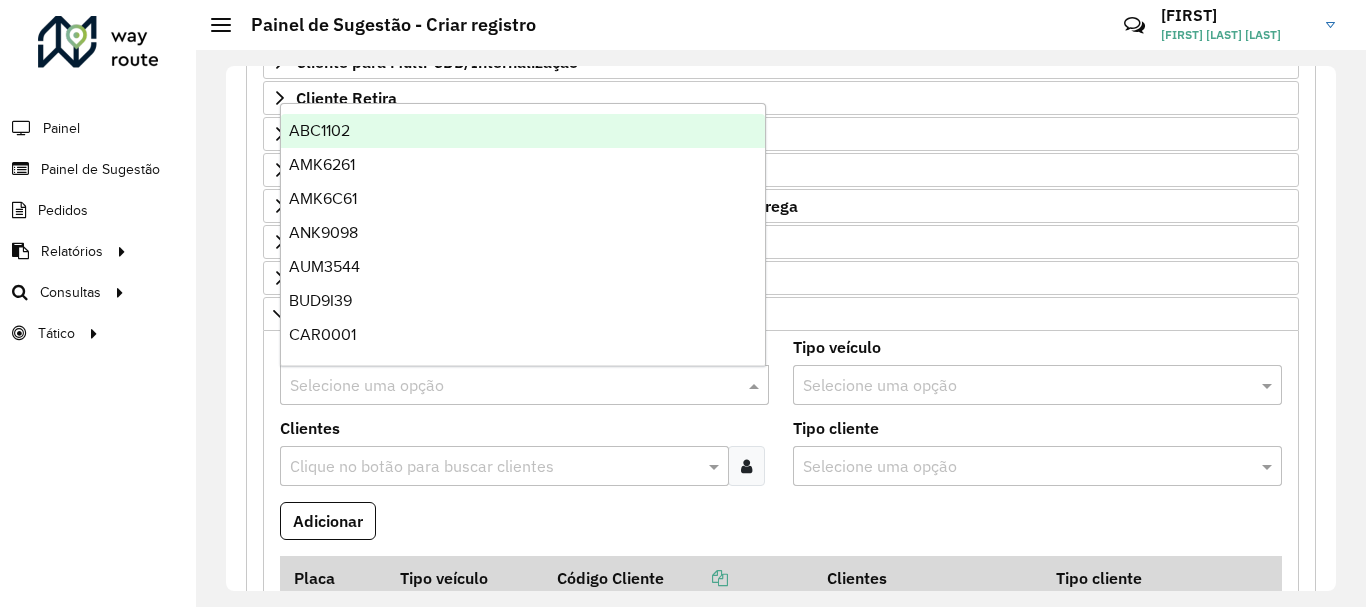 click at bounding box center (504, 386) 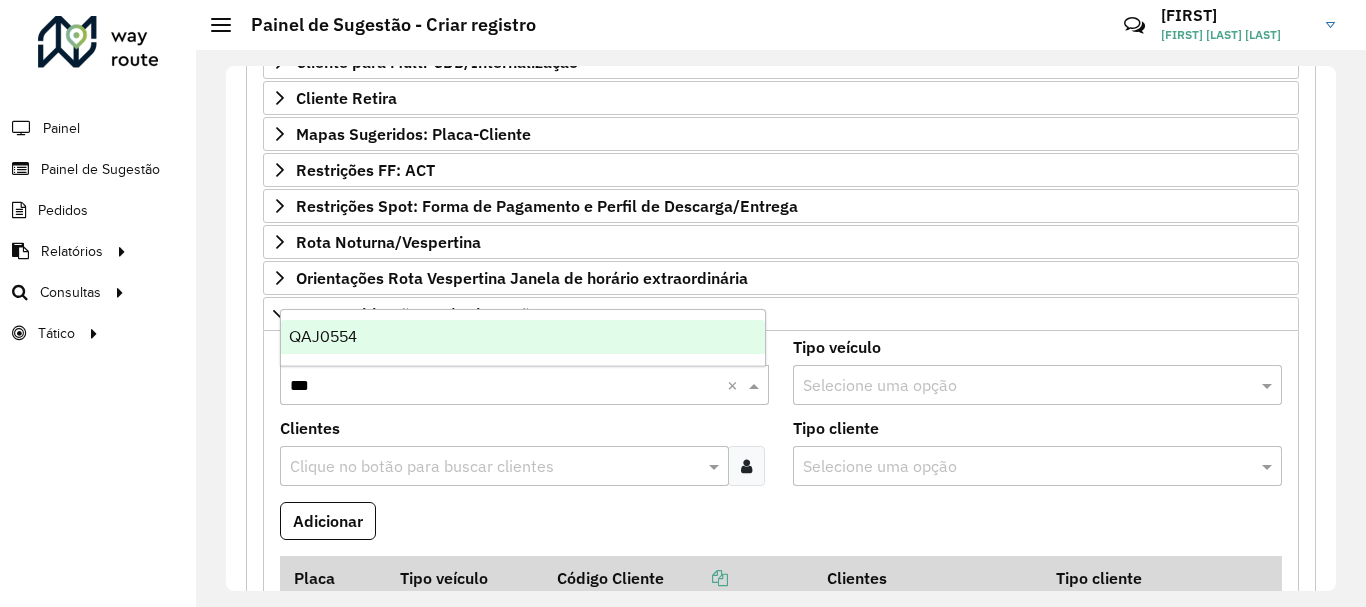 type on "****" 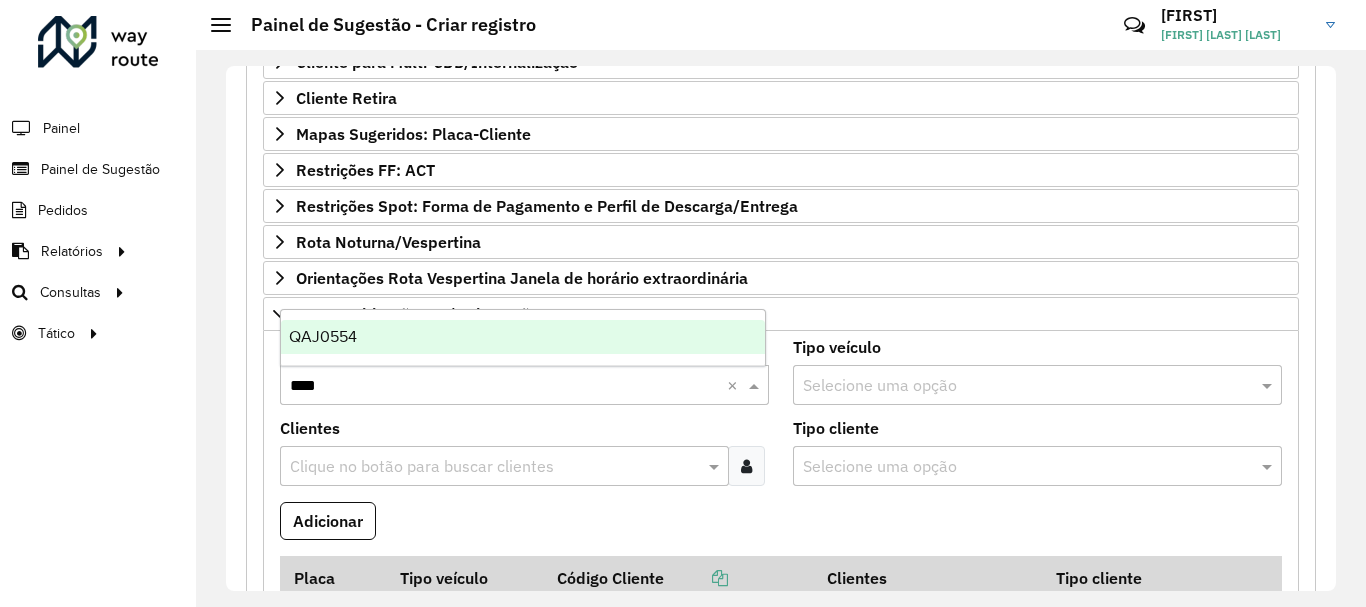 type 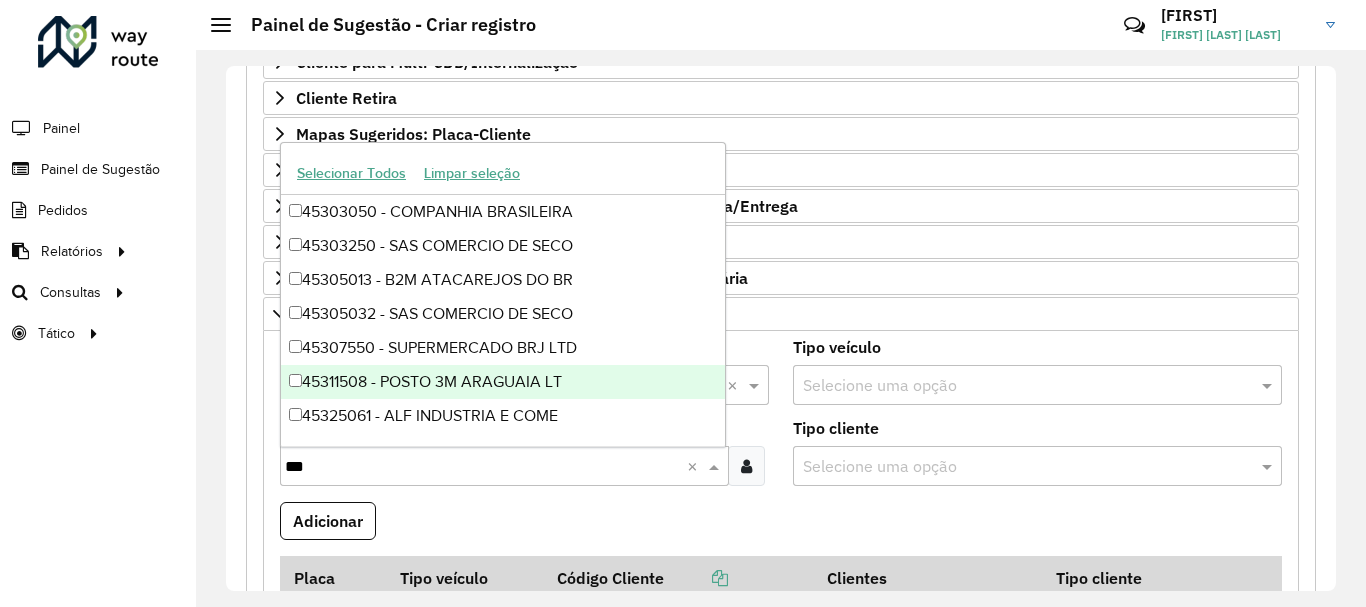 type on "****" 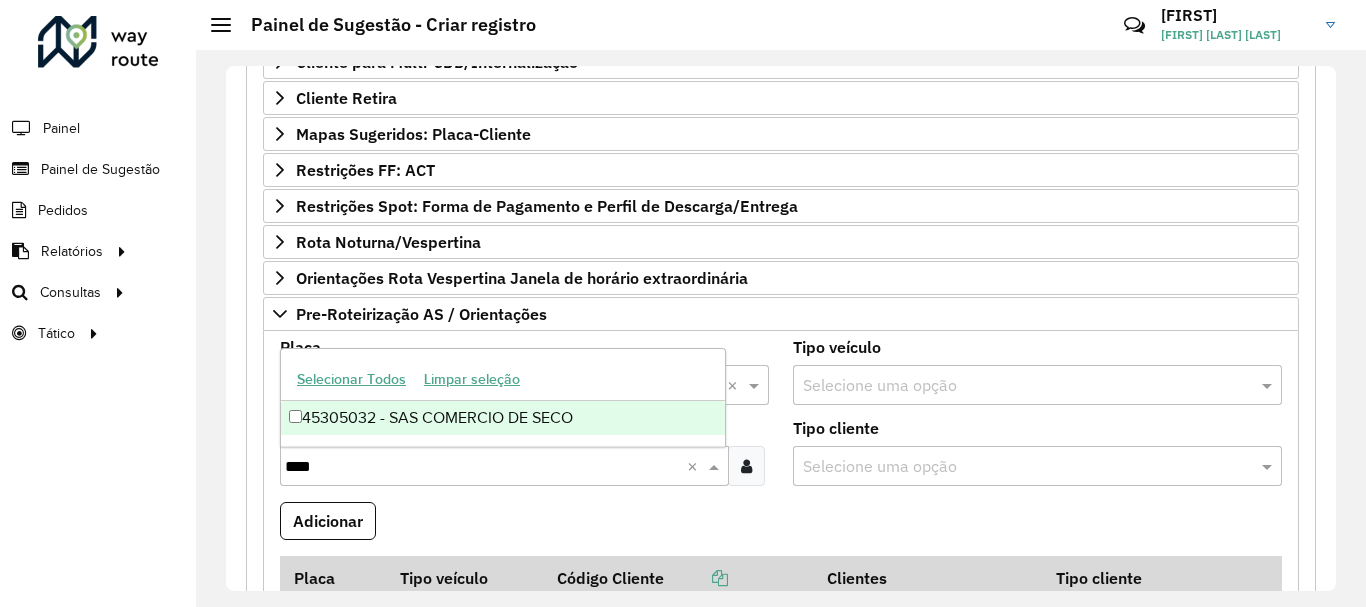 type 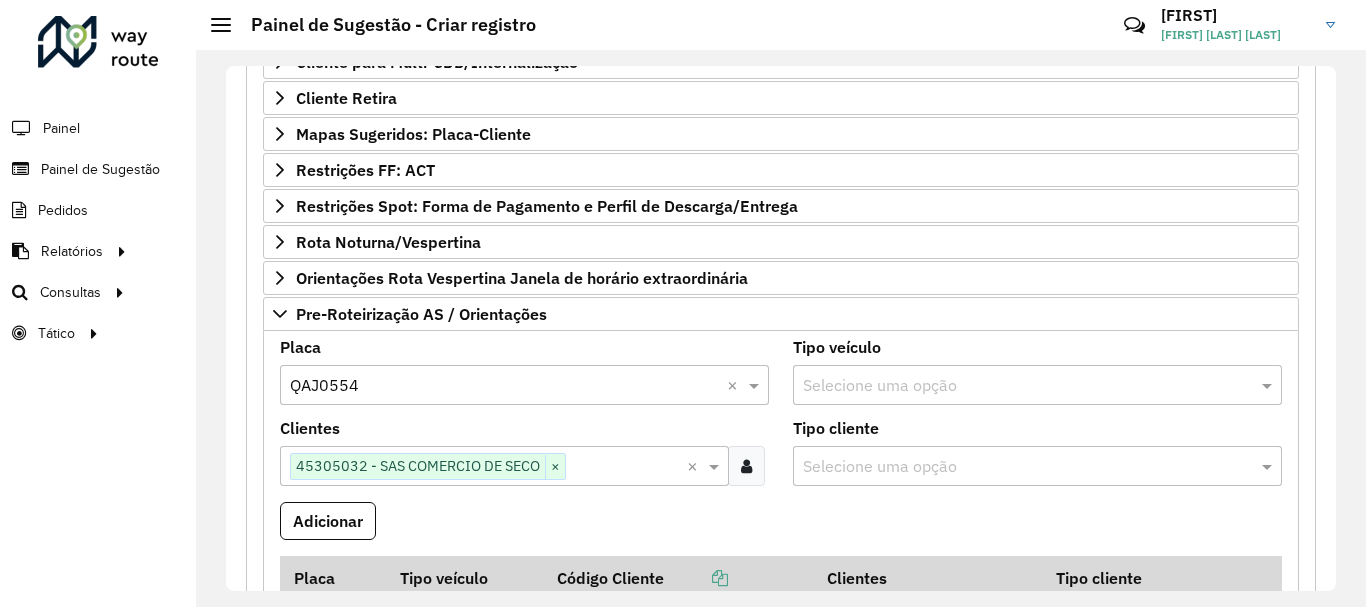type 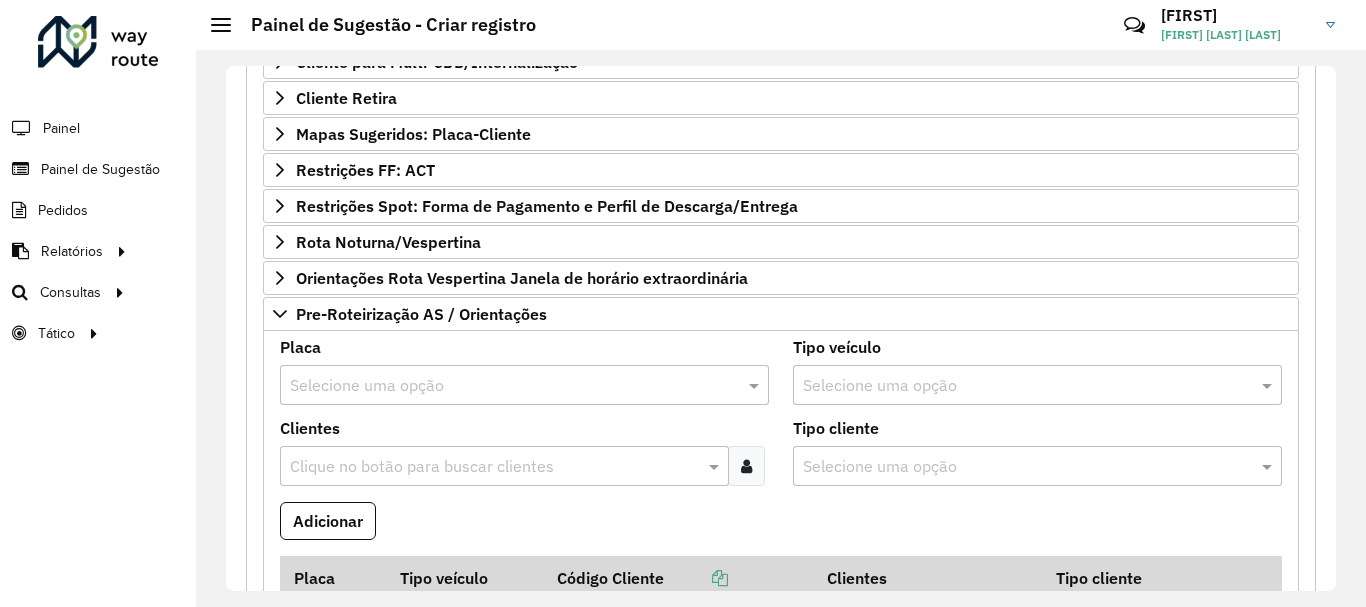 click at bounding box center (504, 386) 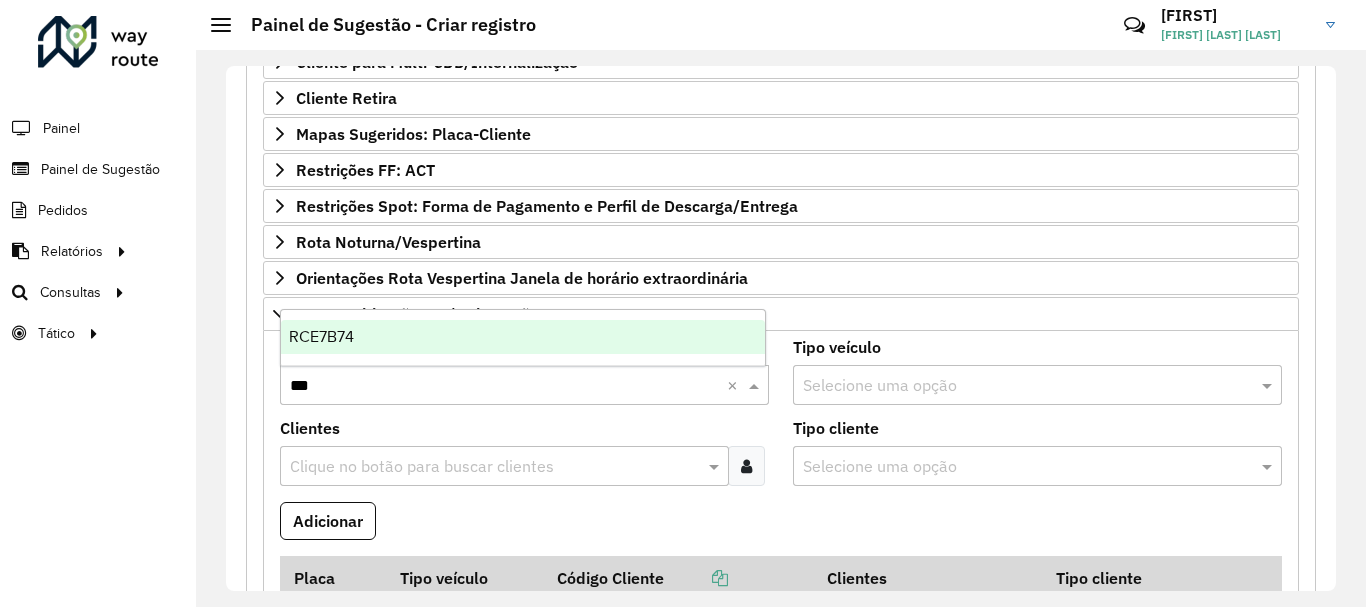 type on "****" 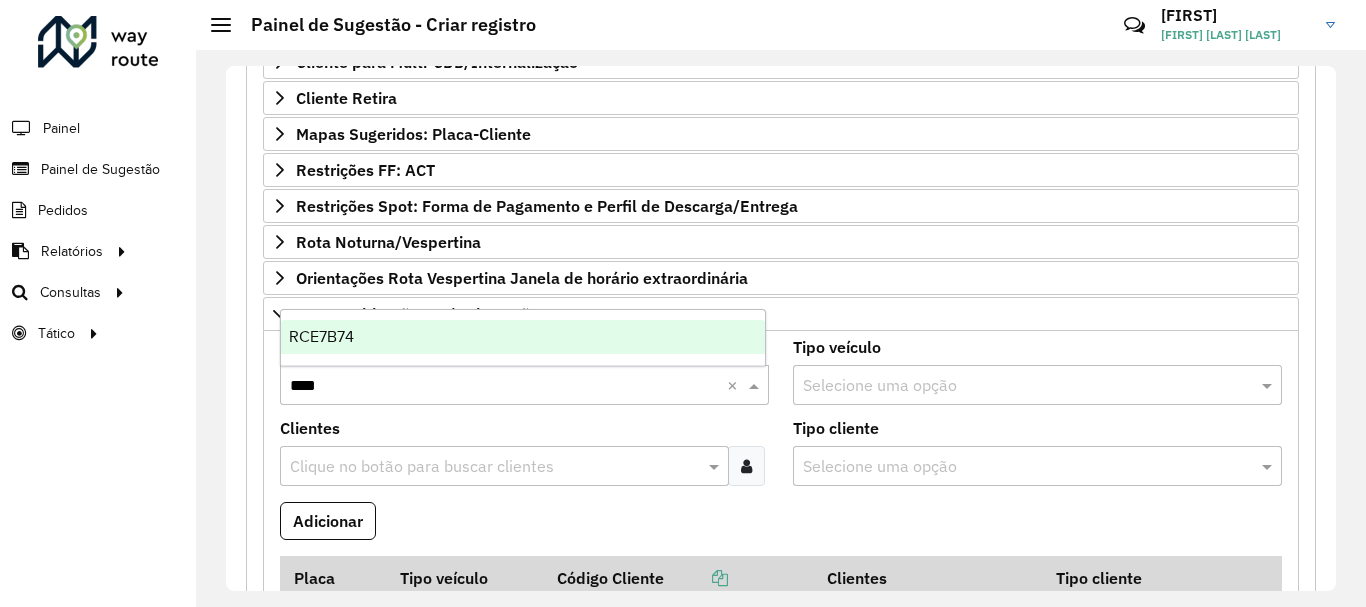 type 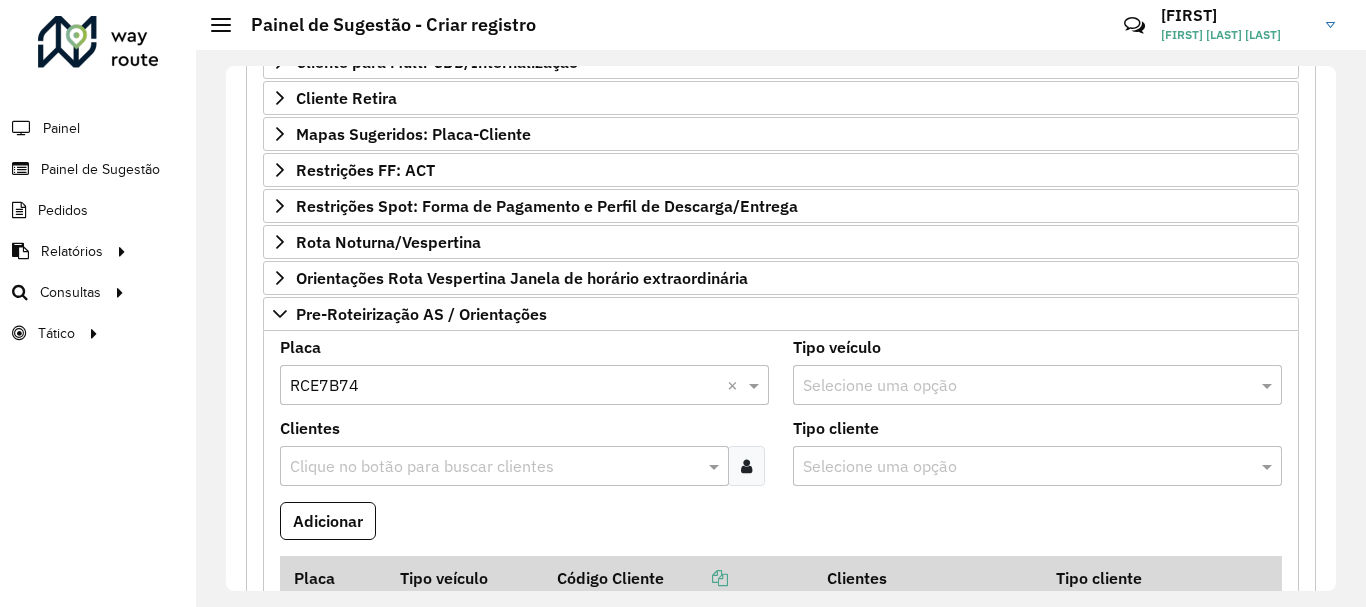 click at bounding box center (494, 467) 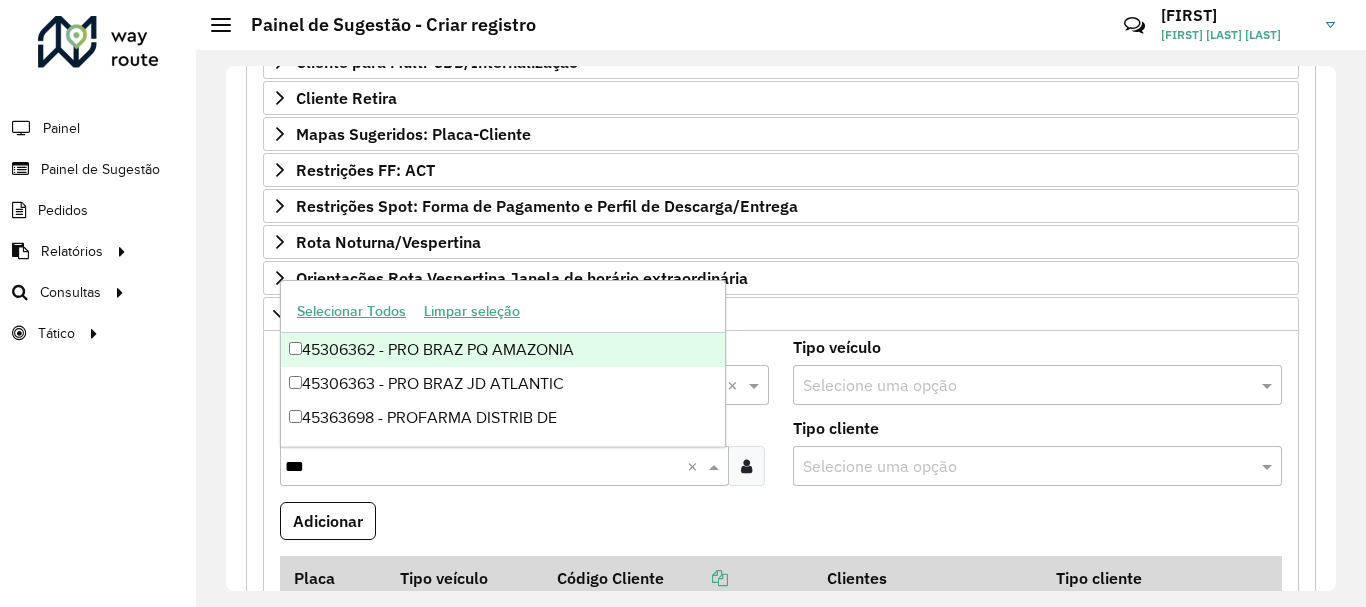 type on "****" 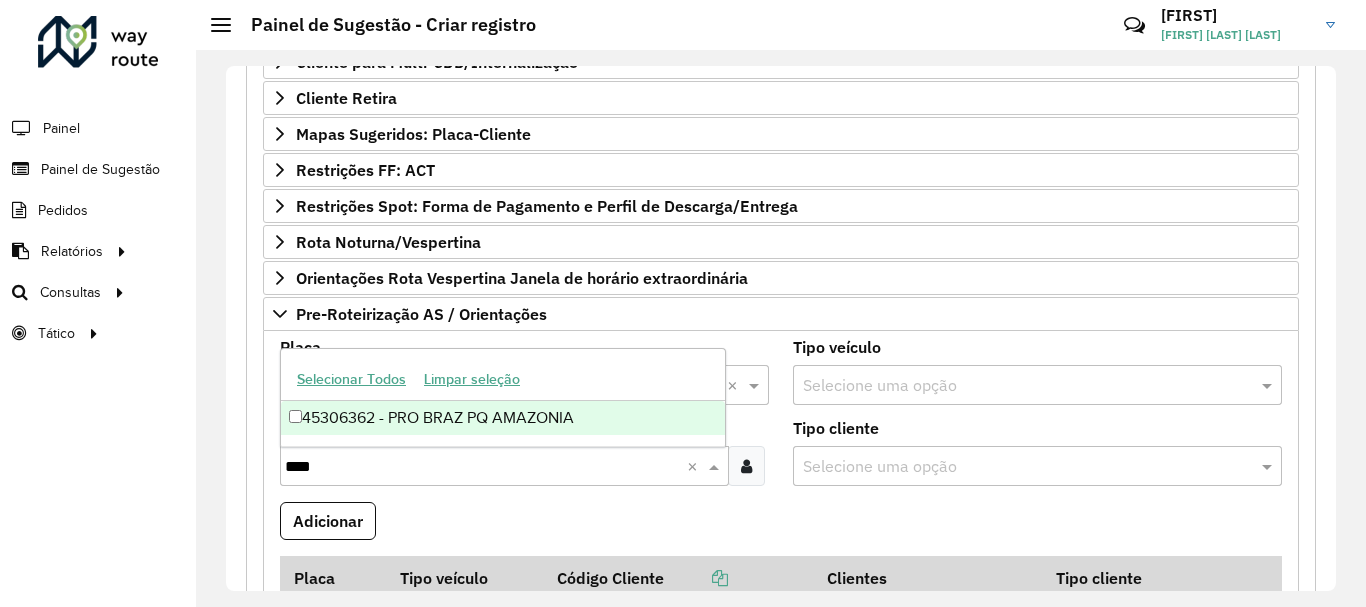 type 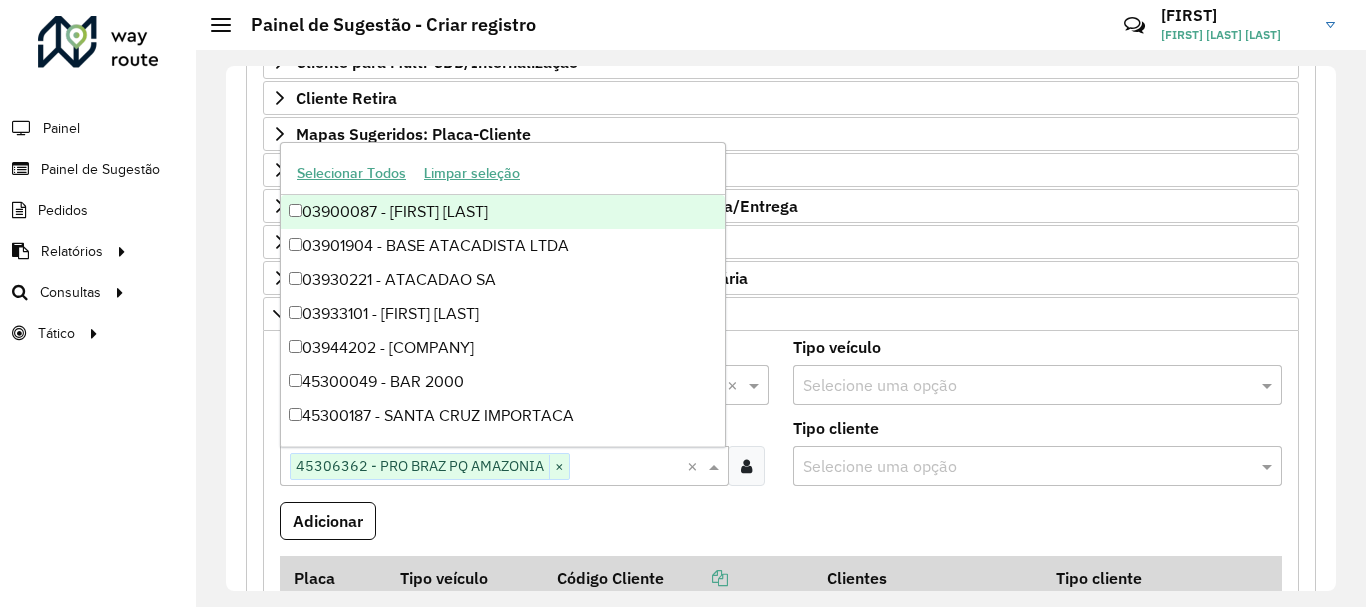 click on "Adicionar" at bounding box center (781, 529) 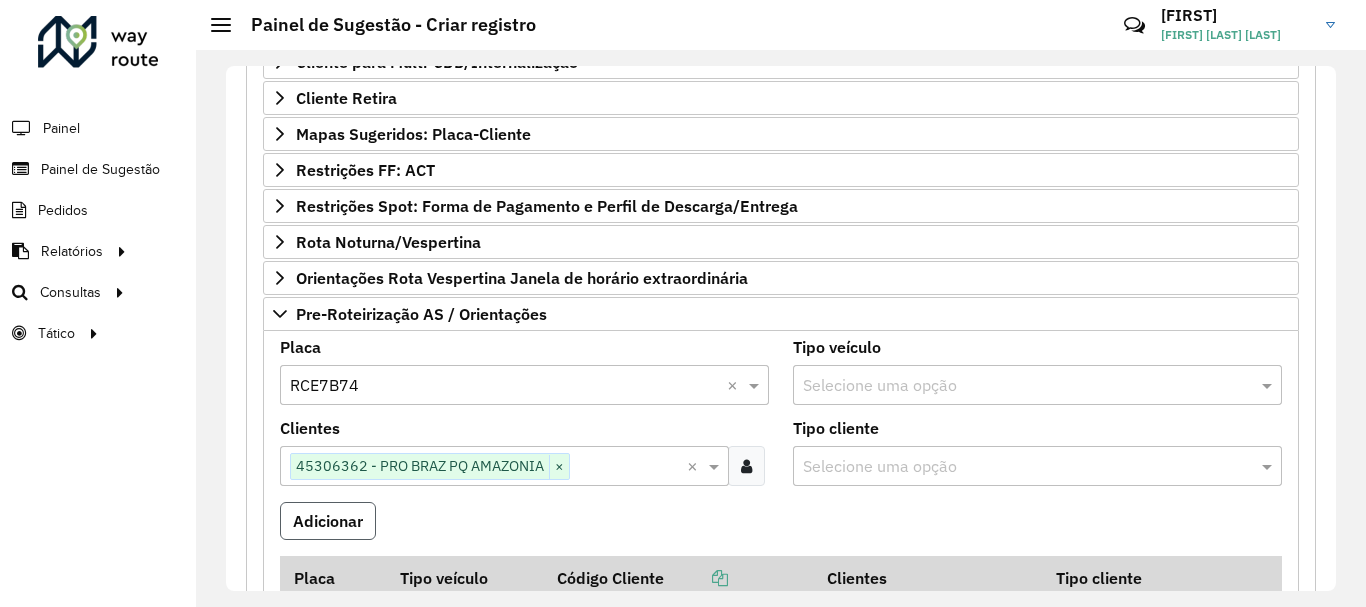 click on "Adicionar" at bounding box center [328, 521] 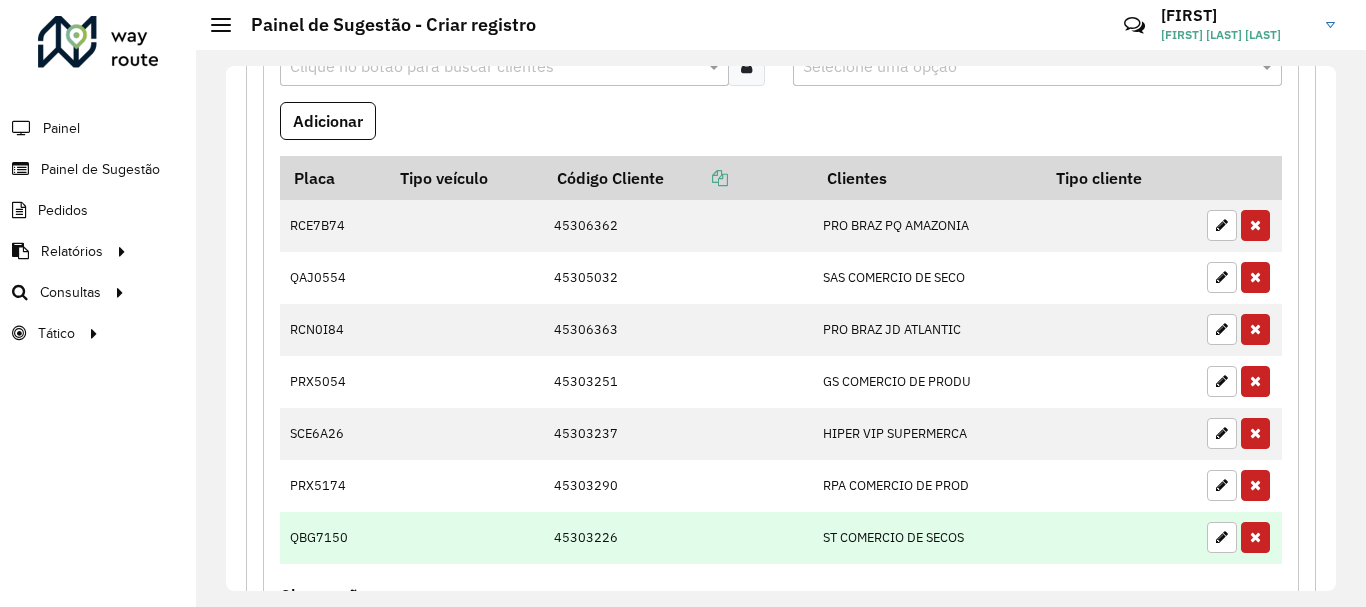 scroll, scrollTop: 1659, scrollLeft: 0, axis: vertical 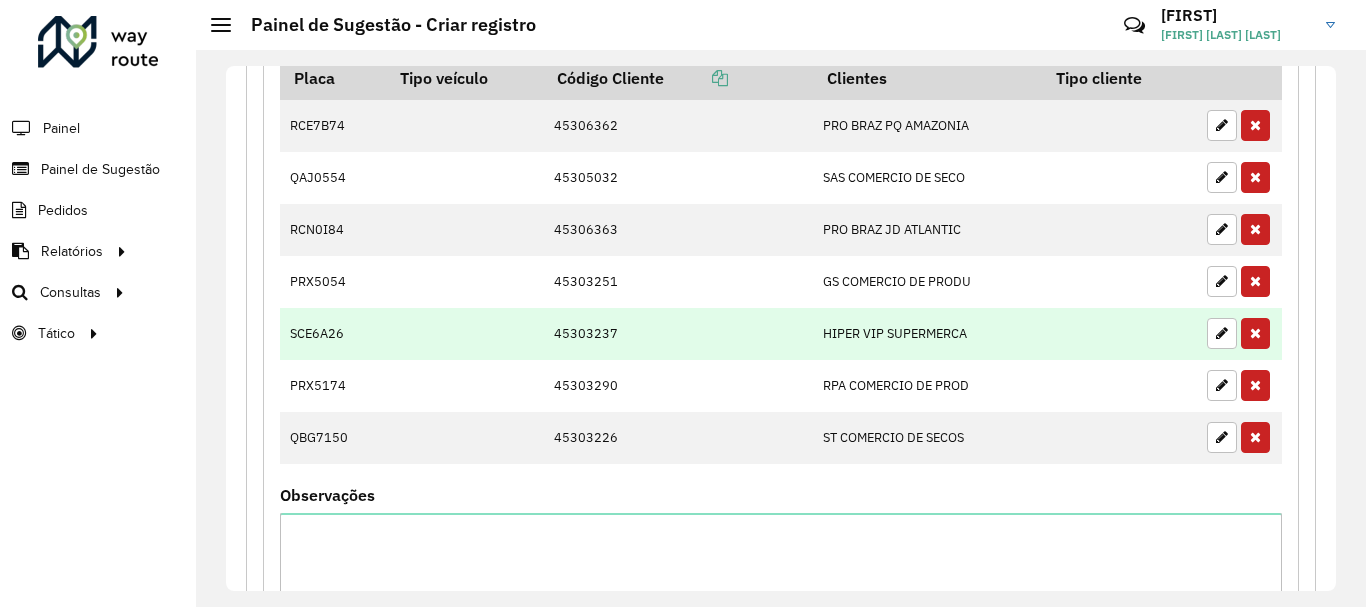 click on "45303237" at bounding box center [678, 334] 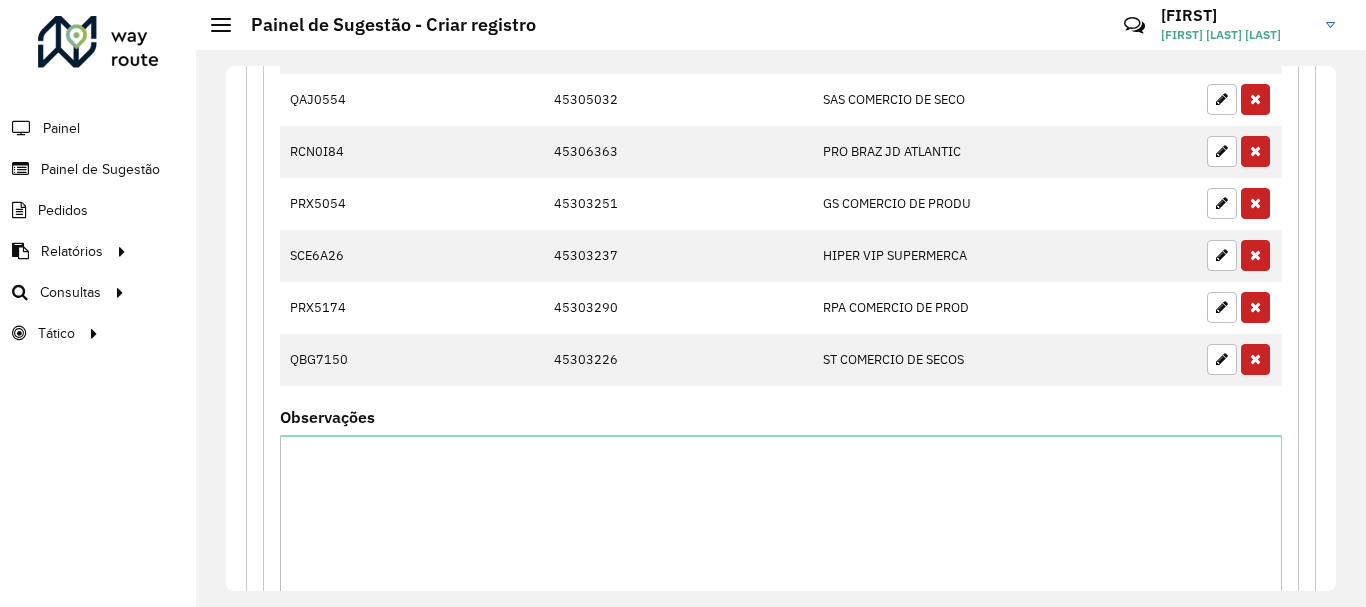 scroll, scrollTop: 1437, scrollLeft: 0, axis: vertical 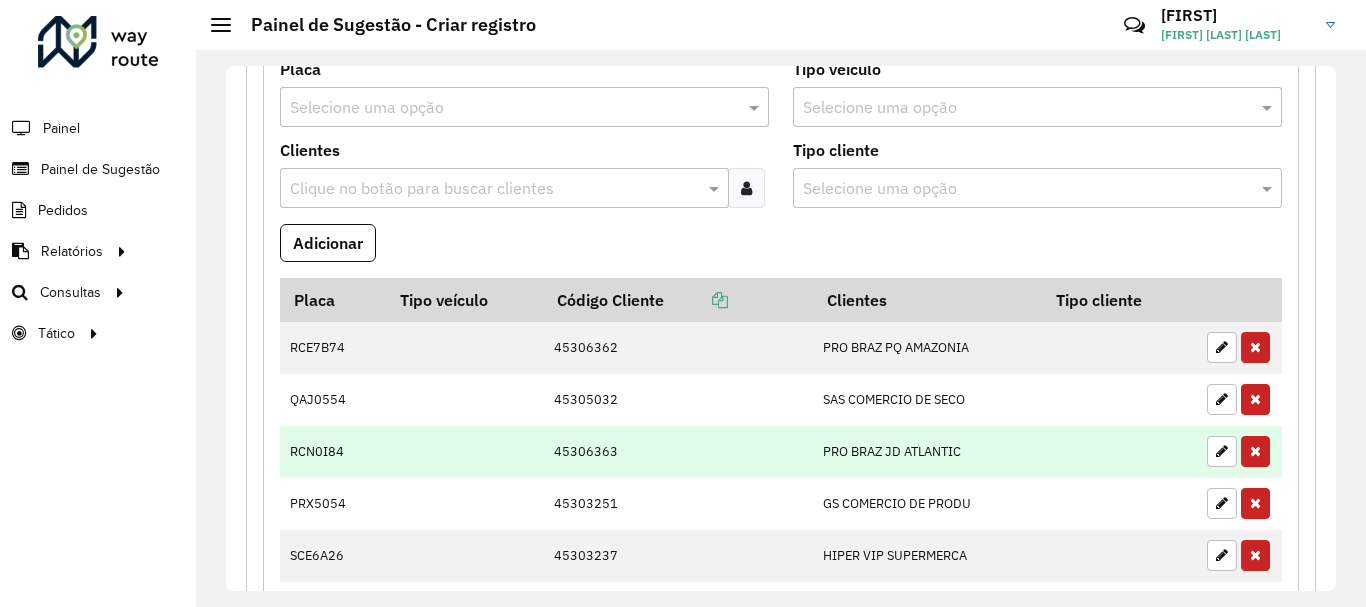click on "45306363" at bounding box center (678, 452) 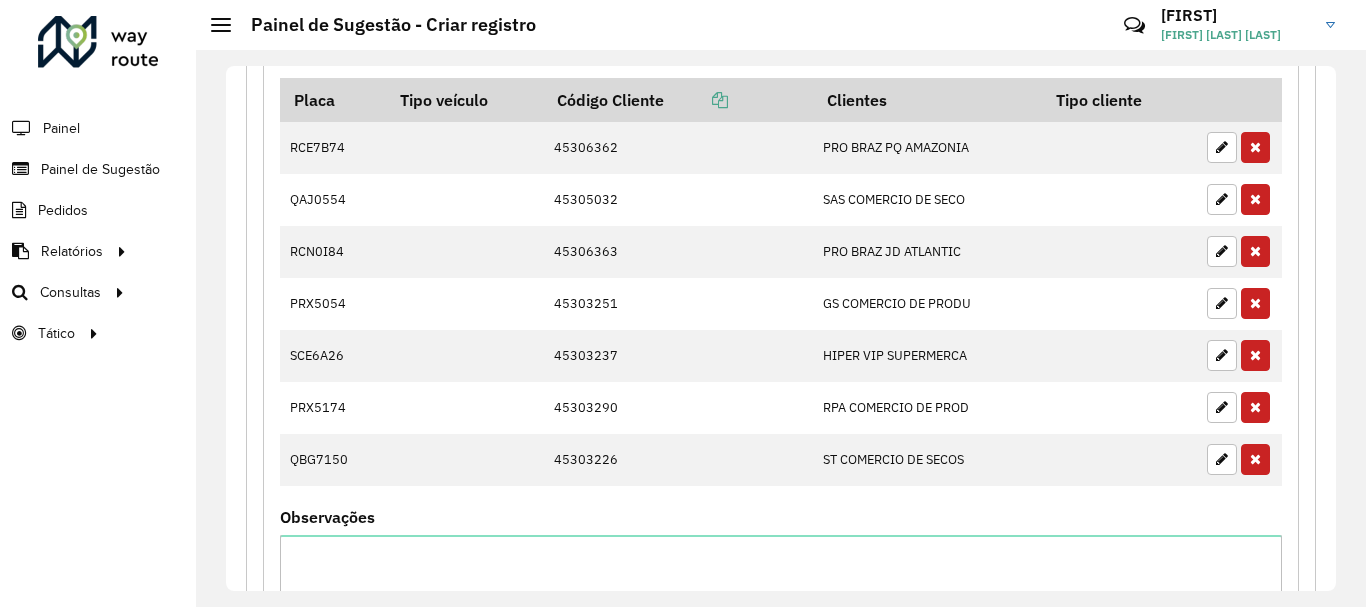scroll, scrollTop: 1937, scrollLeft: 0, axis: vertical 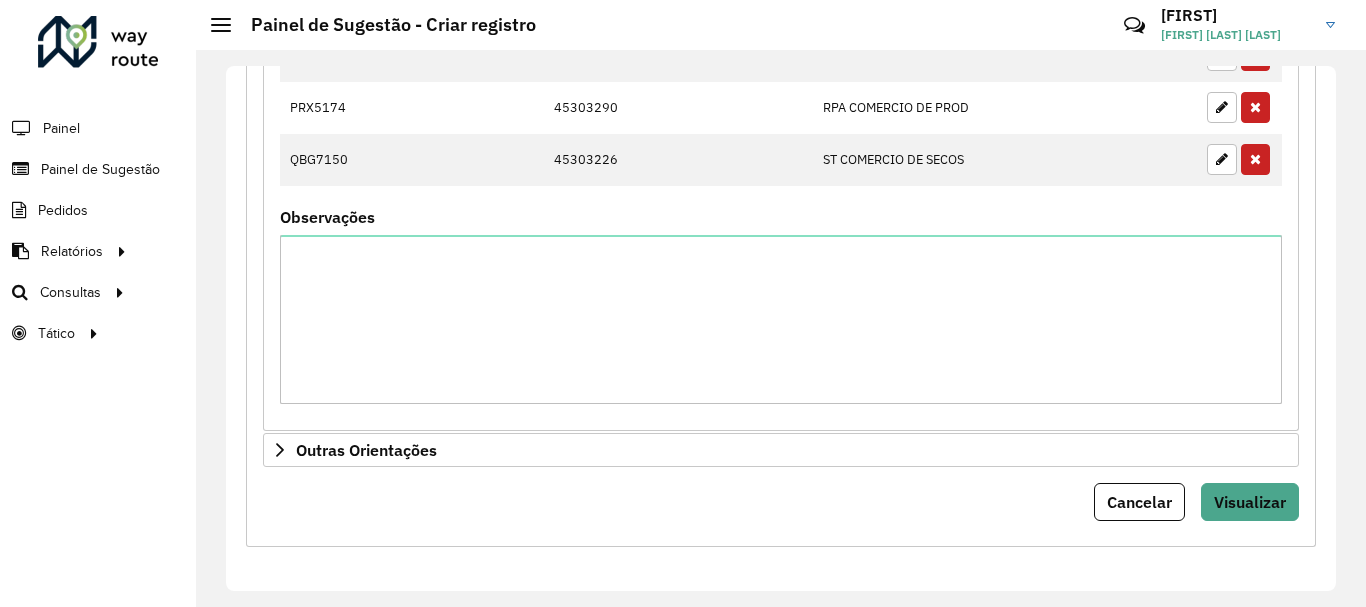 click on "Placa   Tipo veículo   Código Cliente   Clientes   Tipo cliente  RCE7B74 45306362  PRO BRAZ JD ATLANTIC QAJ0554 45305032  SAS COMERCIO DE SECO RCN0I84 45306363  PRO BRAZ JD ATLANTIC PRX5054 45303251  GS COMERCIO DE PRODU SCE6A26 45303237  HIPER VIP SUPERMERCA PRX5174 45303290  RPA COMERCIO DE PROD QBG7150 45303226  ST COMERCIO DE SECOS" at bounding box center (781, -6) 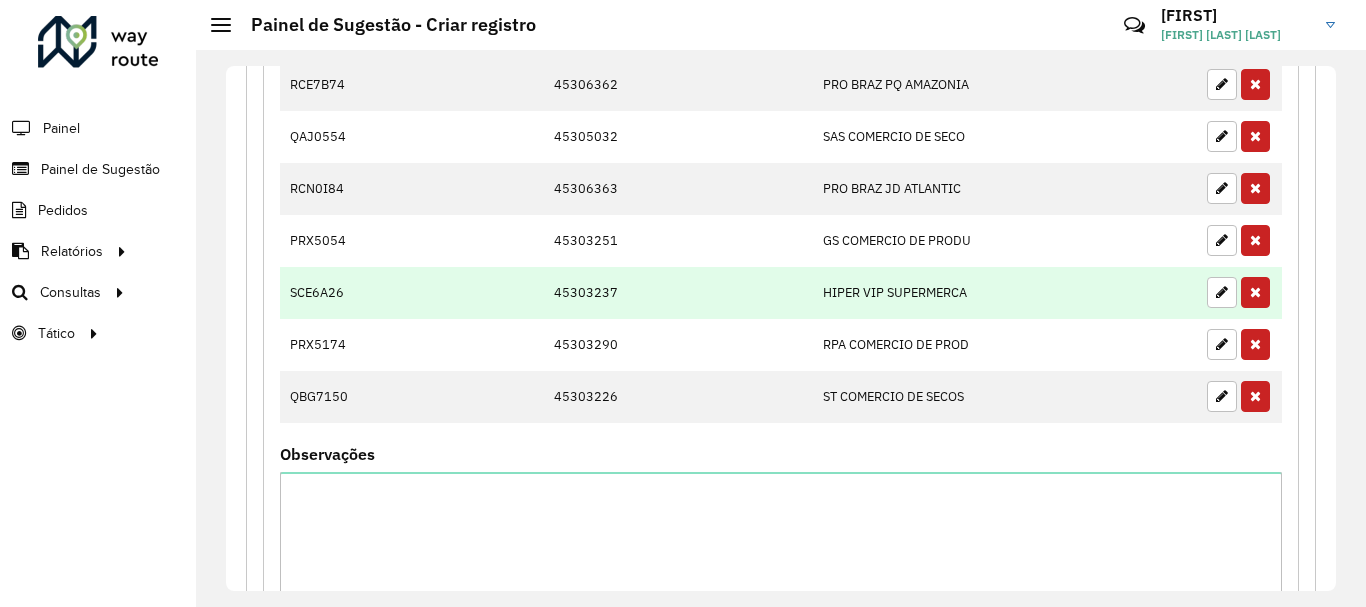 scroll, scrollTop: 1937, scrollLeft: 0, axis: vertical 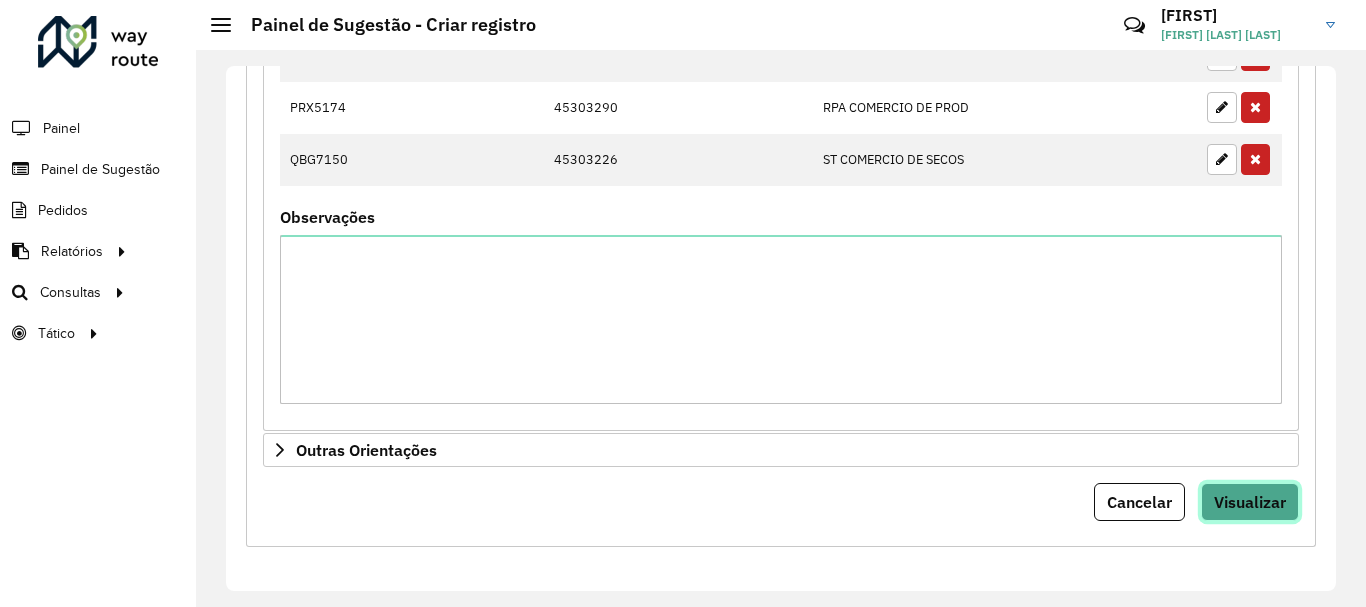 click on "Visualizar" at bounding box center [1250, 502] 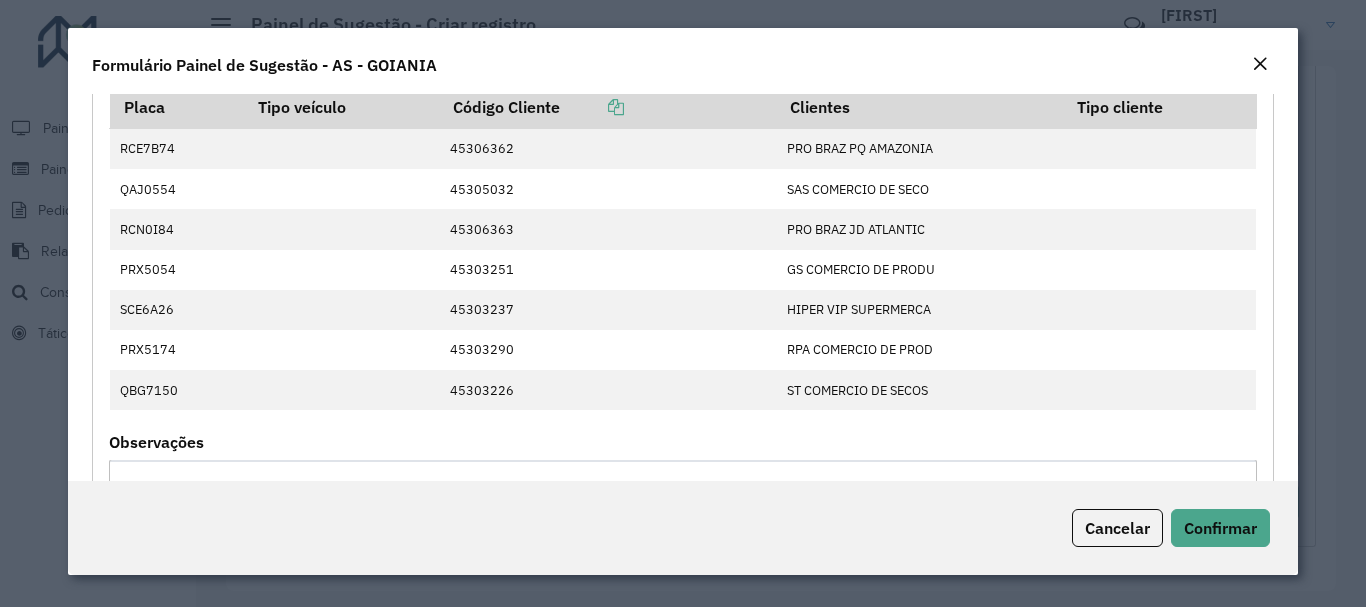 scroll, scrollTop: 795, scrollLeft: 0, axis: vertical 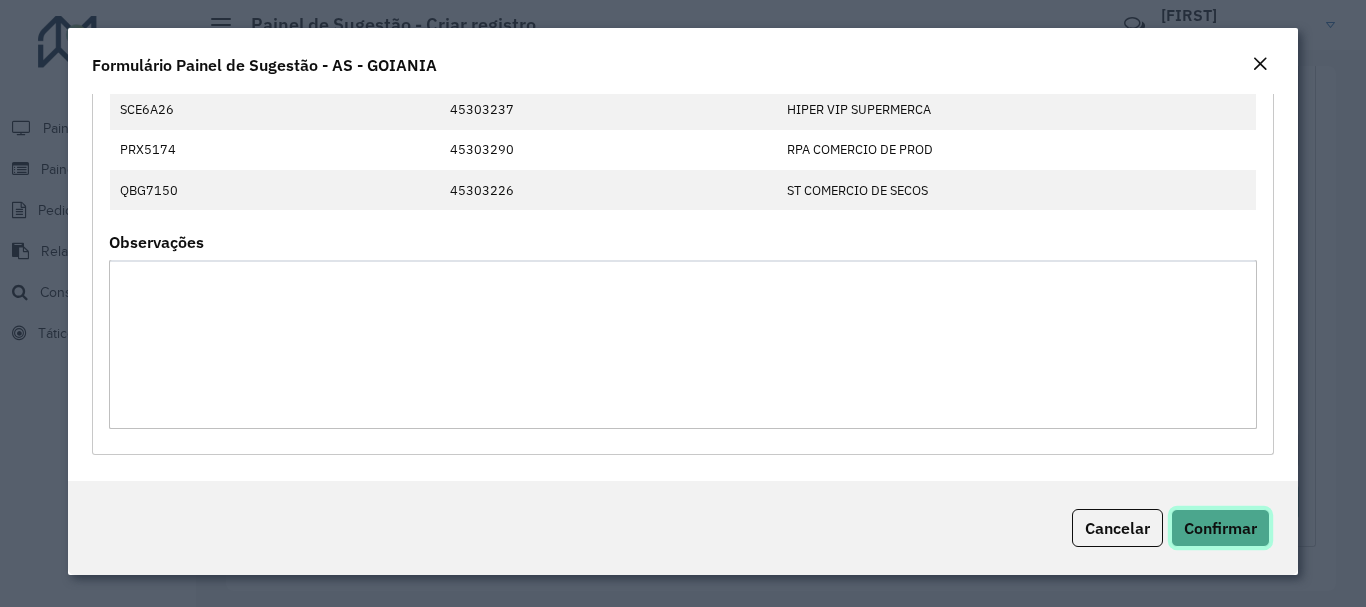 click on "Confirmar" 